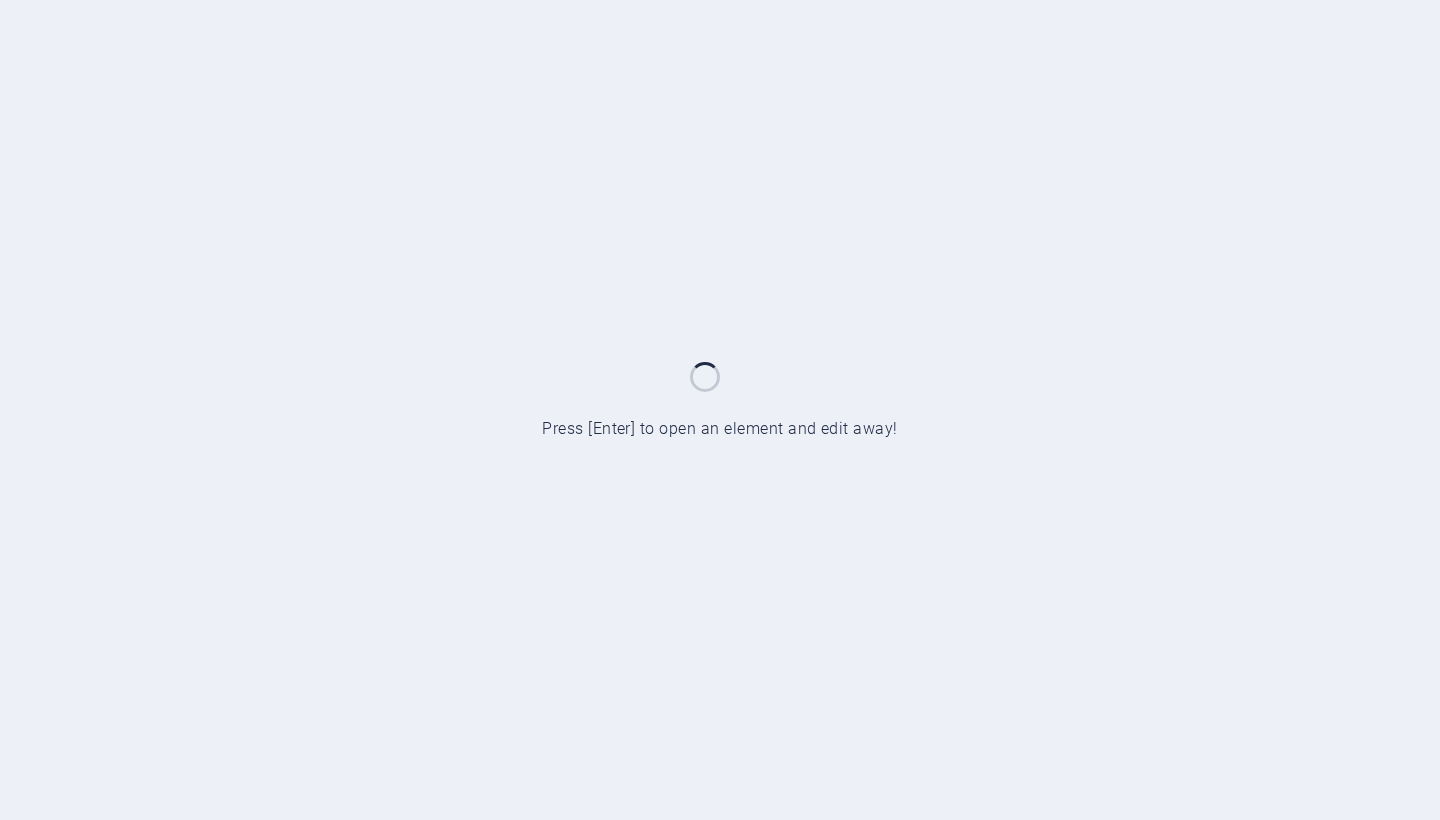 scroll, scrollTop: 0, scrollLeft: 0, axis: both 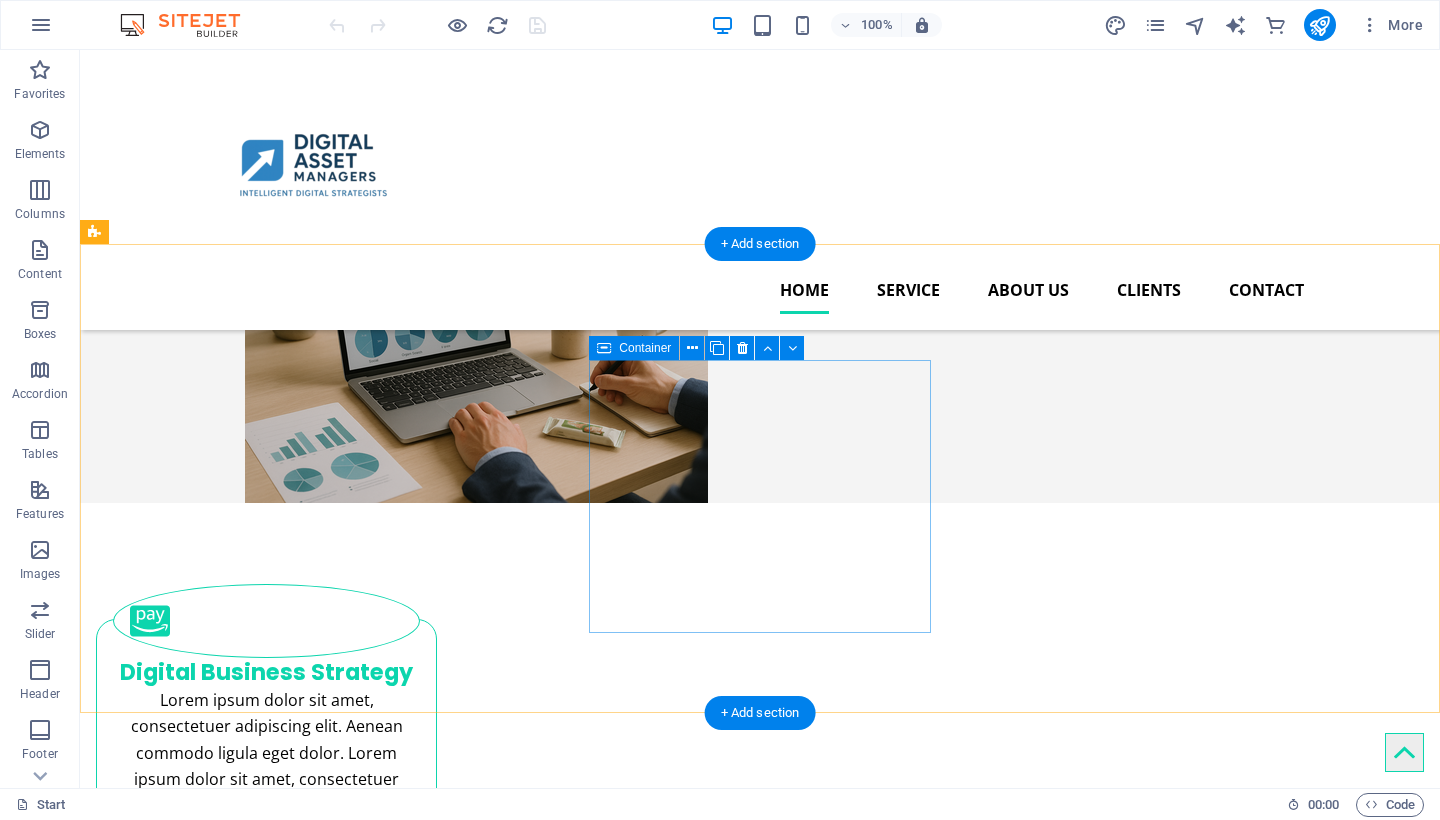 click on "Social Media Manangement  Lorem ipsum dolor sit amet, consectetuer adipiscing elit. Aenean commodo ligula eget dolor. Lorem ipsum dolor sit amet, consectetuer adipiscing elit leget dolor." at bounding box center (266, 1011) 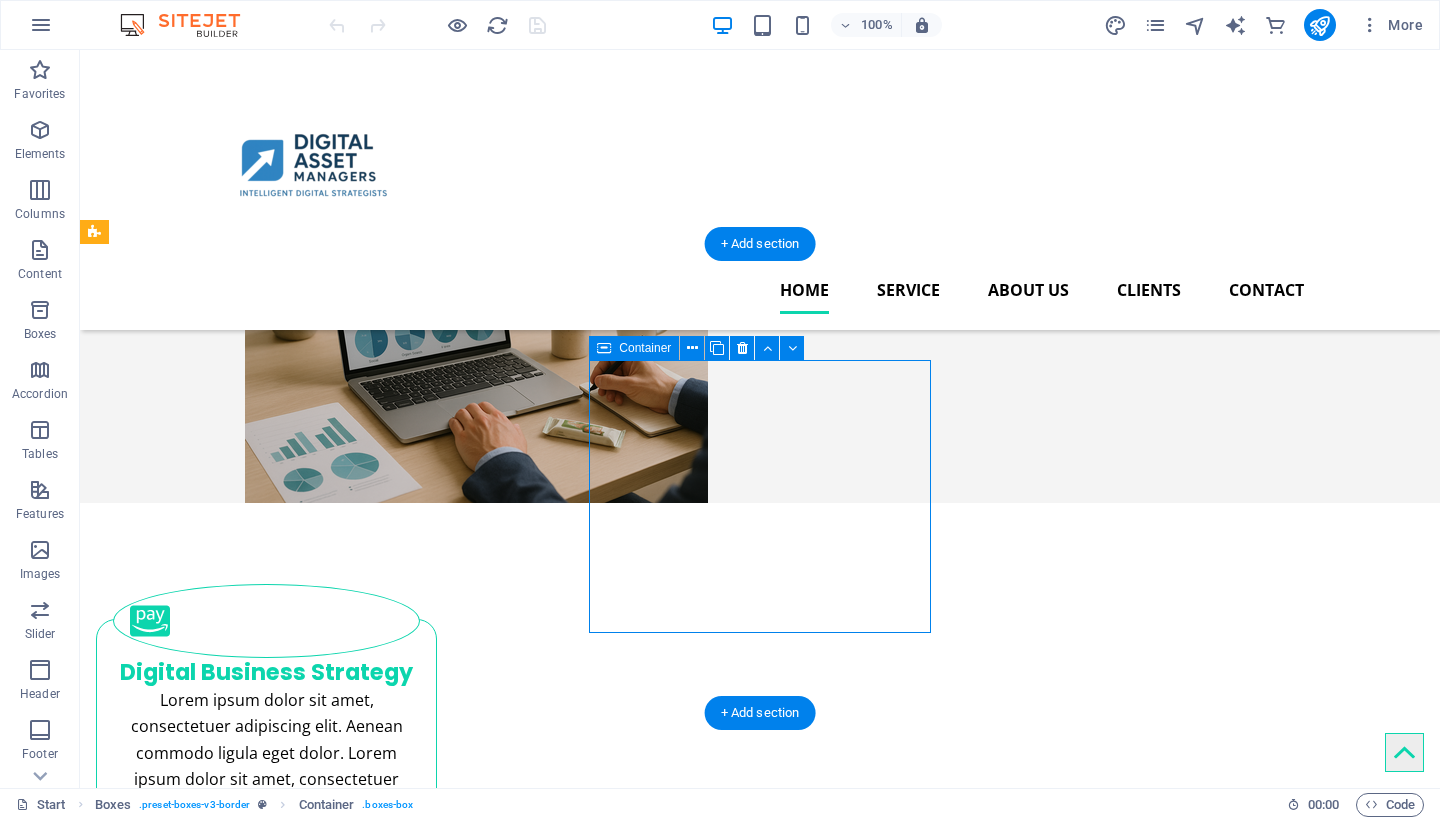 click on "Social Media Manangement  Lorem ipsum dolor sit amet, consectetuer adipiscing elit. Aenean commodo ligula eget dolor. Lorem ipsum dolor sit amet, consectetuer adipiscing elit leget dolor." at bounding box center (266, 1011) 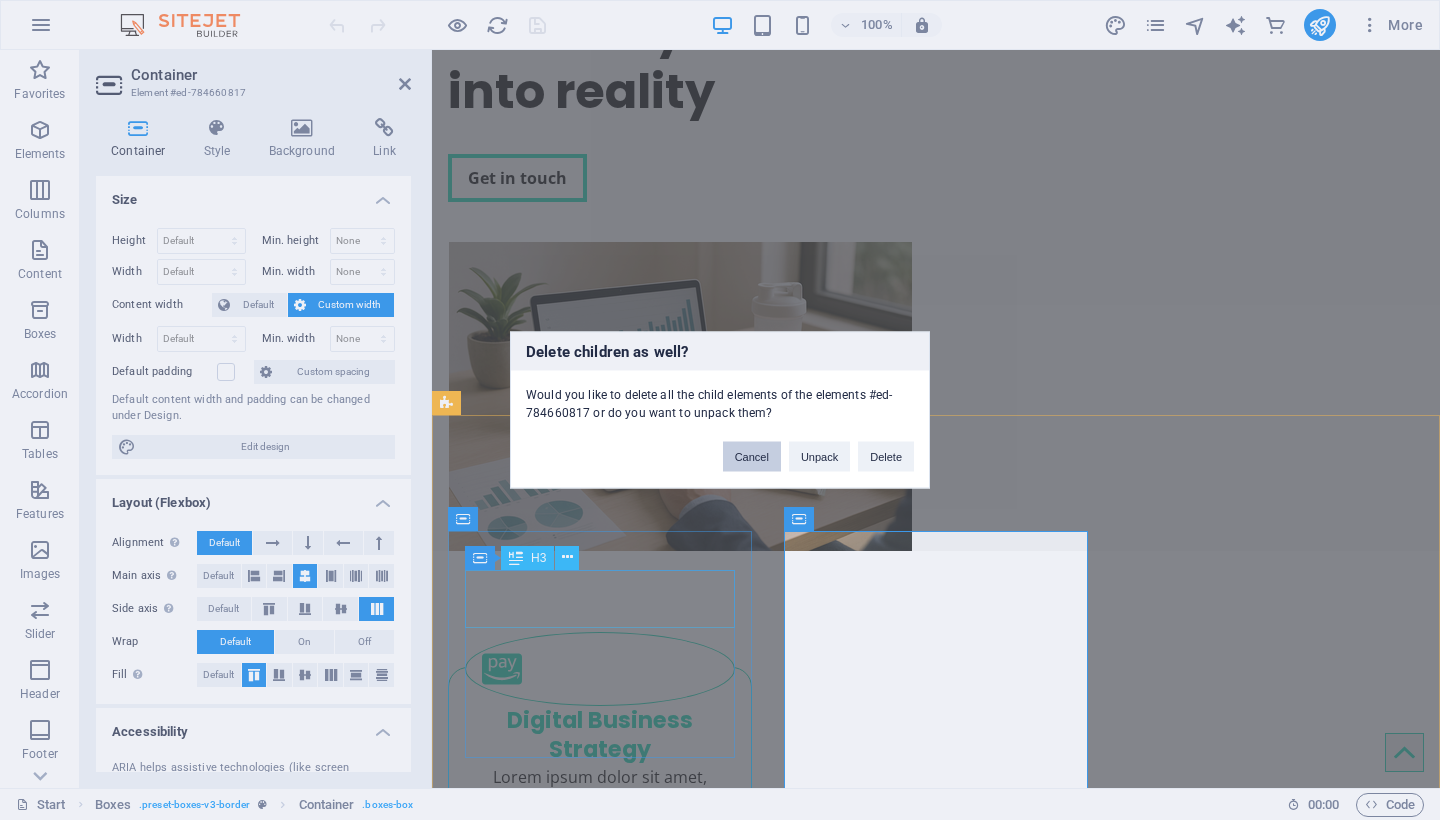 click on "Cancel" at bounding box center (752, 457) 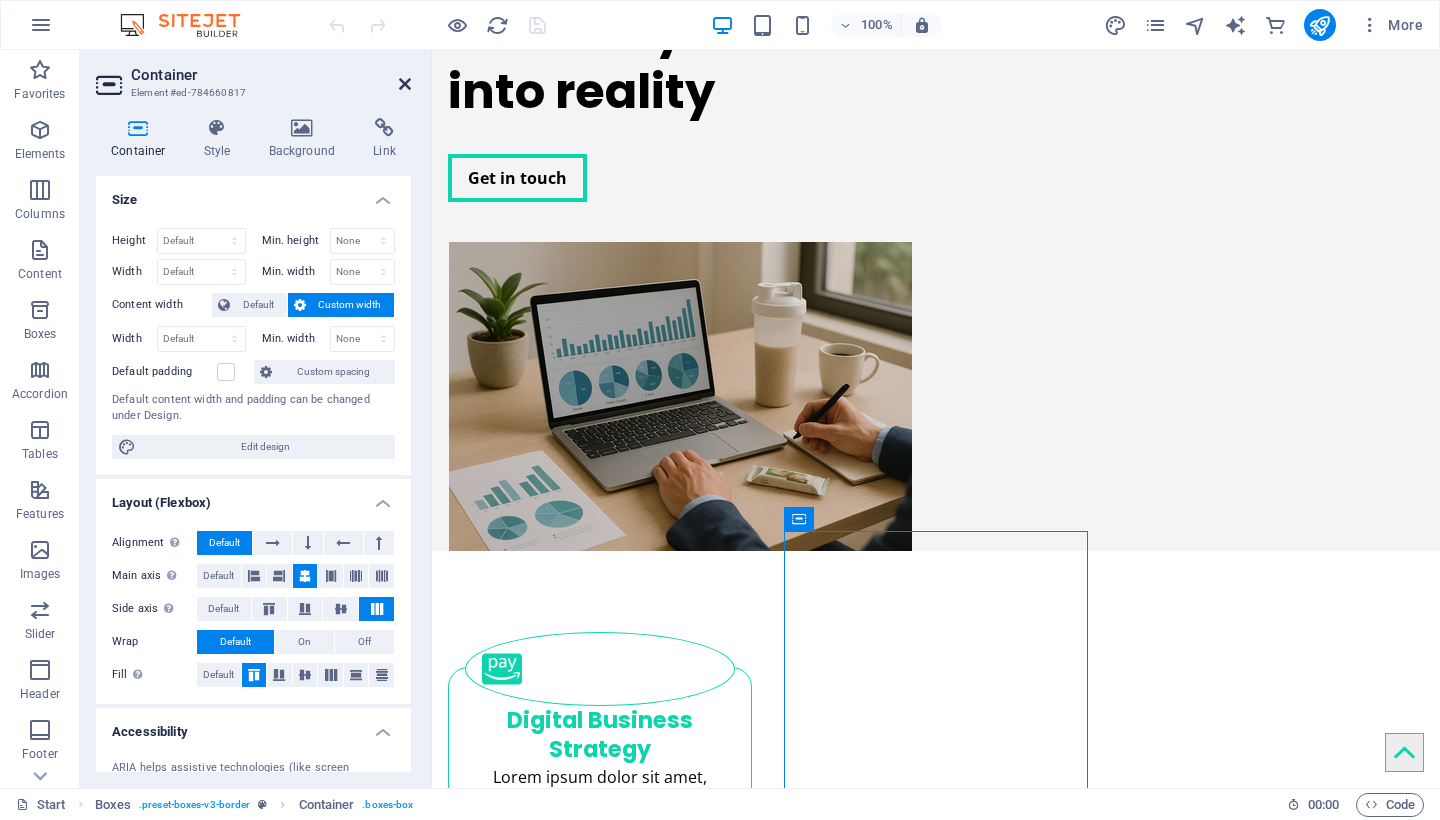 click at bounding box center (405, 84) 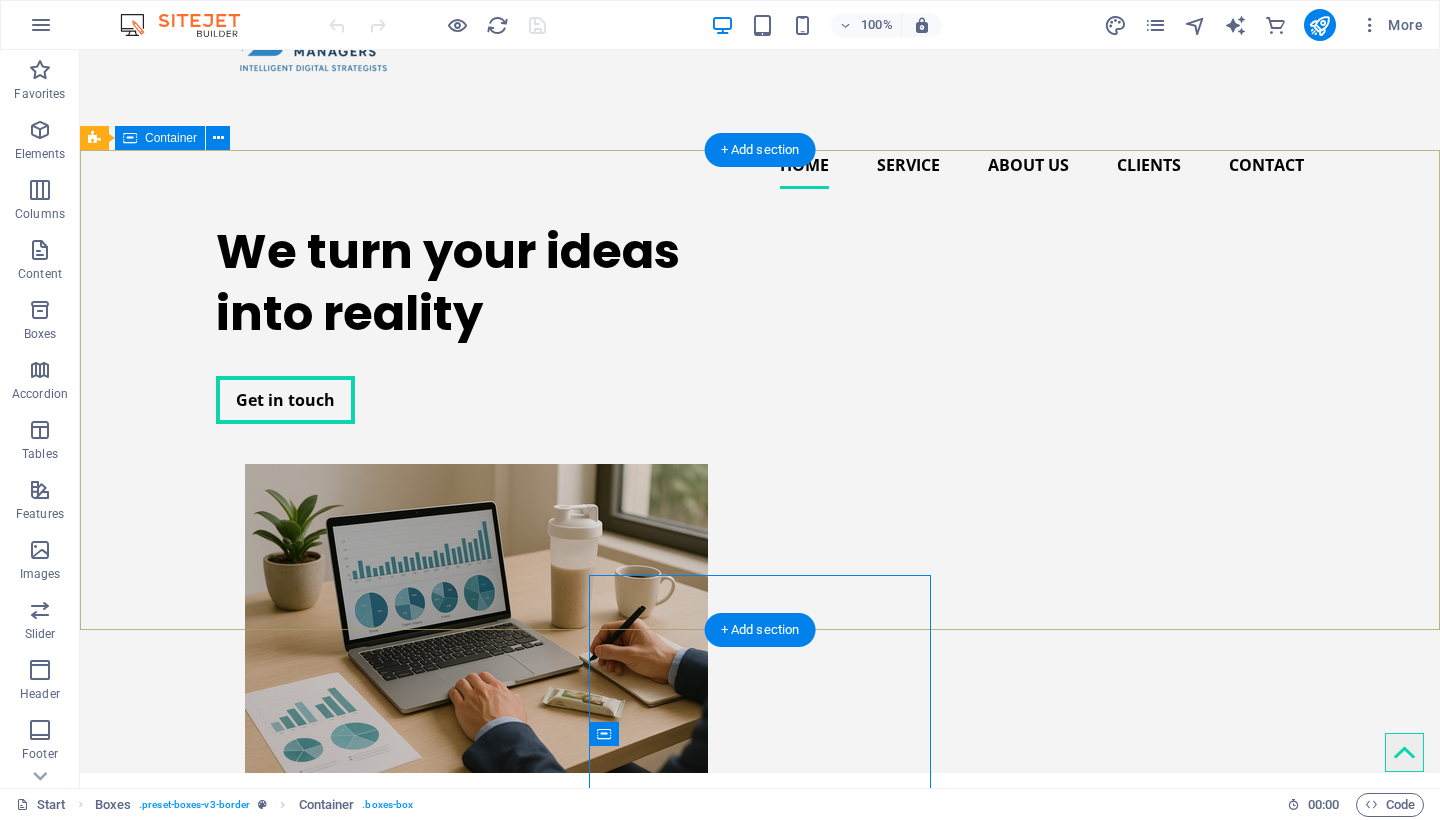 scroll, scrollTop: 132, scrollLeft: 0, axis: vertical 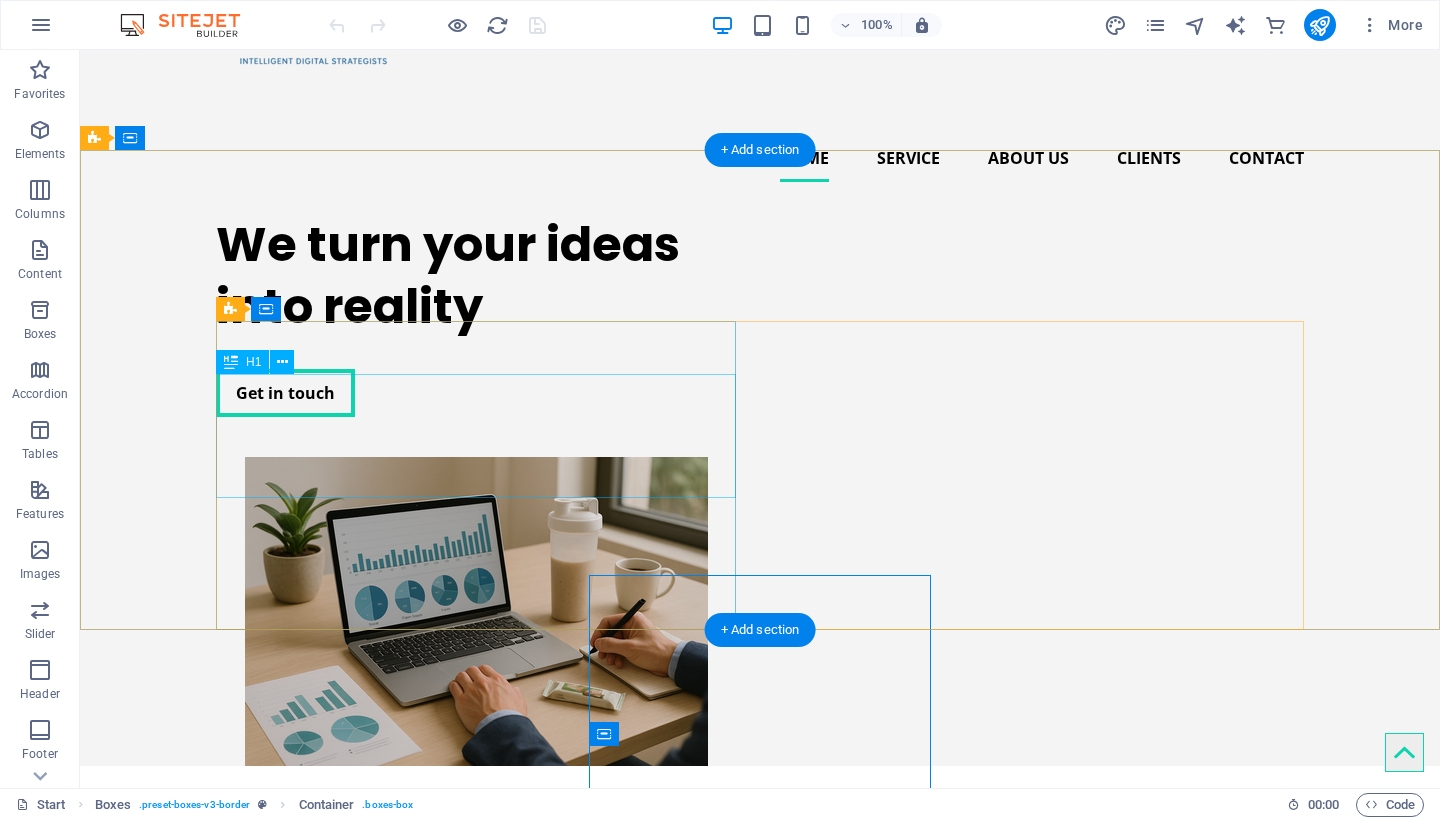 click on "We turn your ideas into reality" at bounding box center [476, 276] 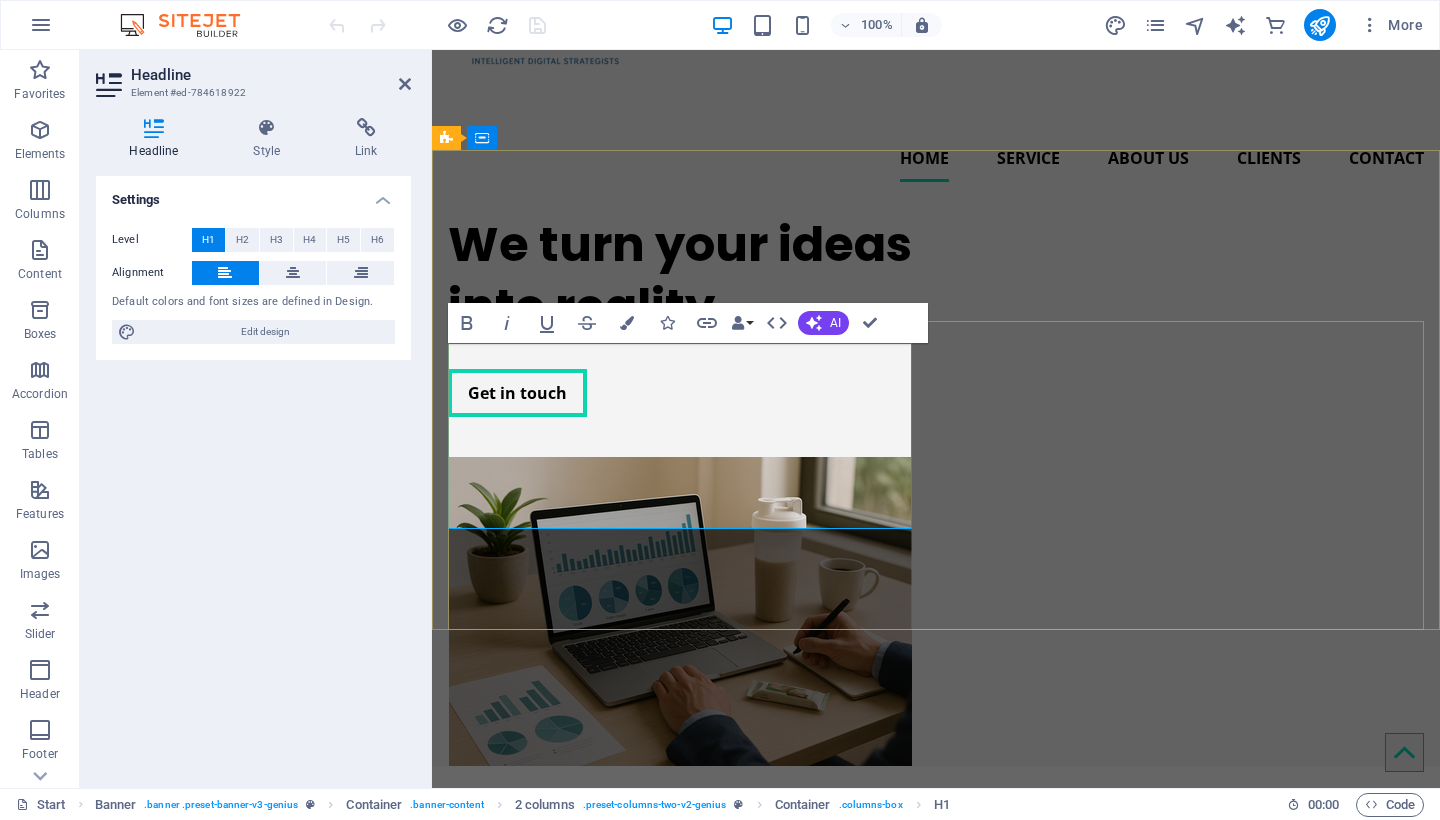 click on "We turn your ideas into reality" at bounding box center [680, 276] 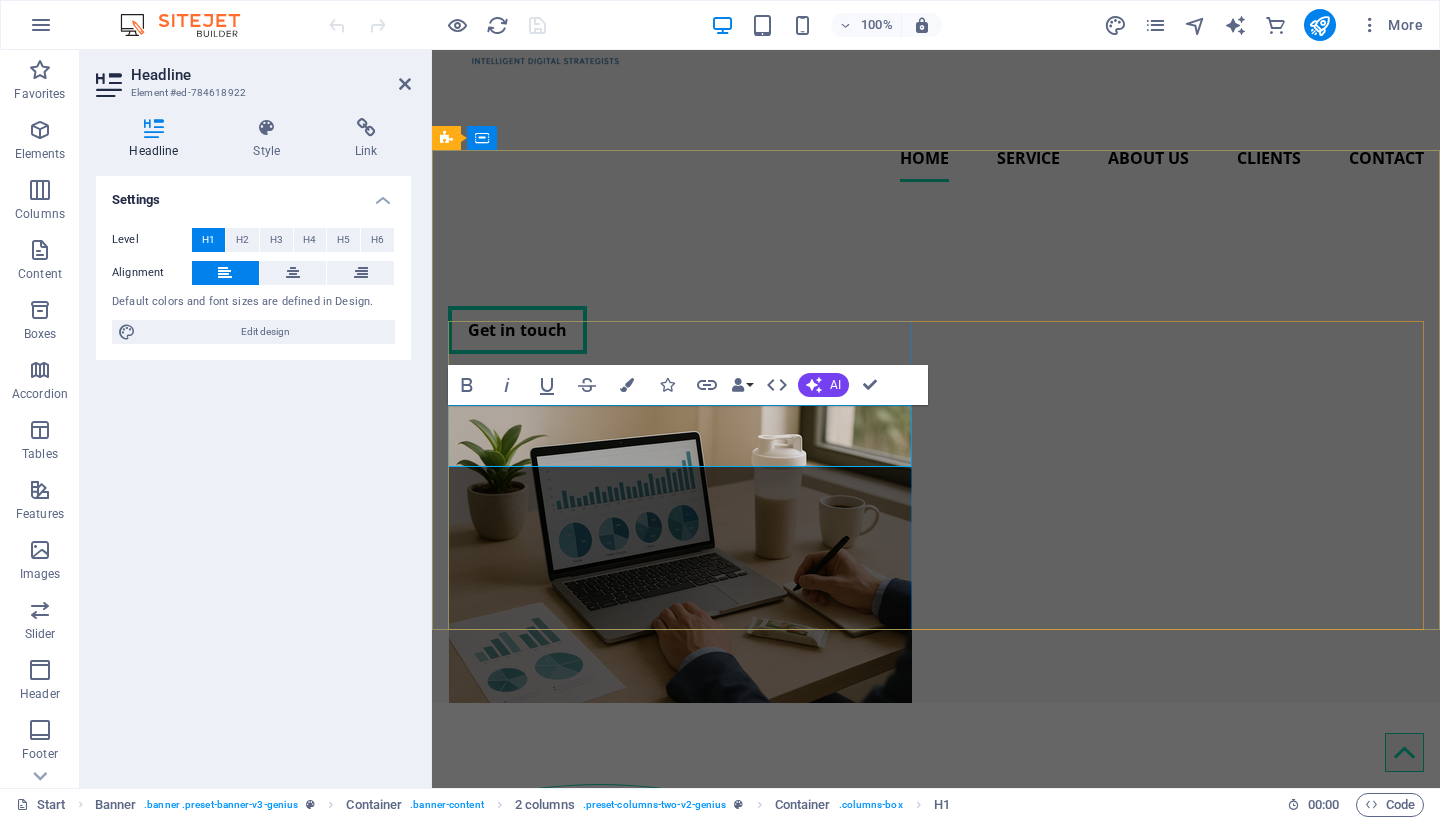 type 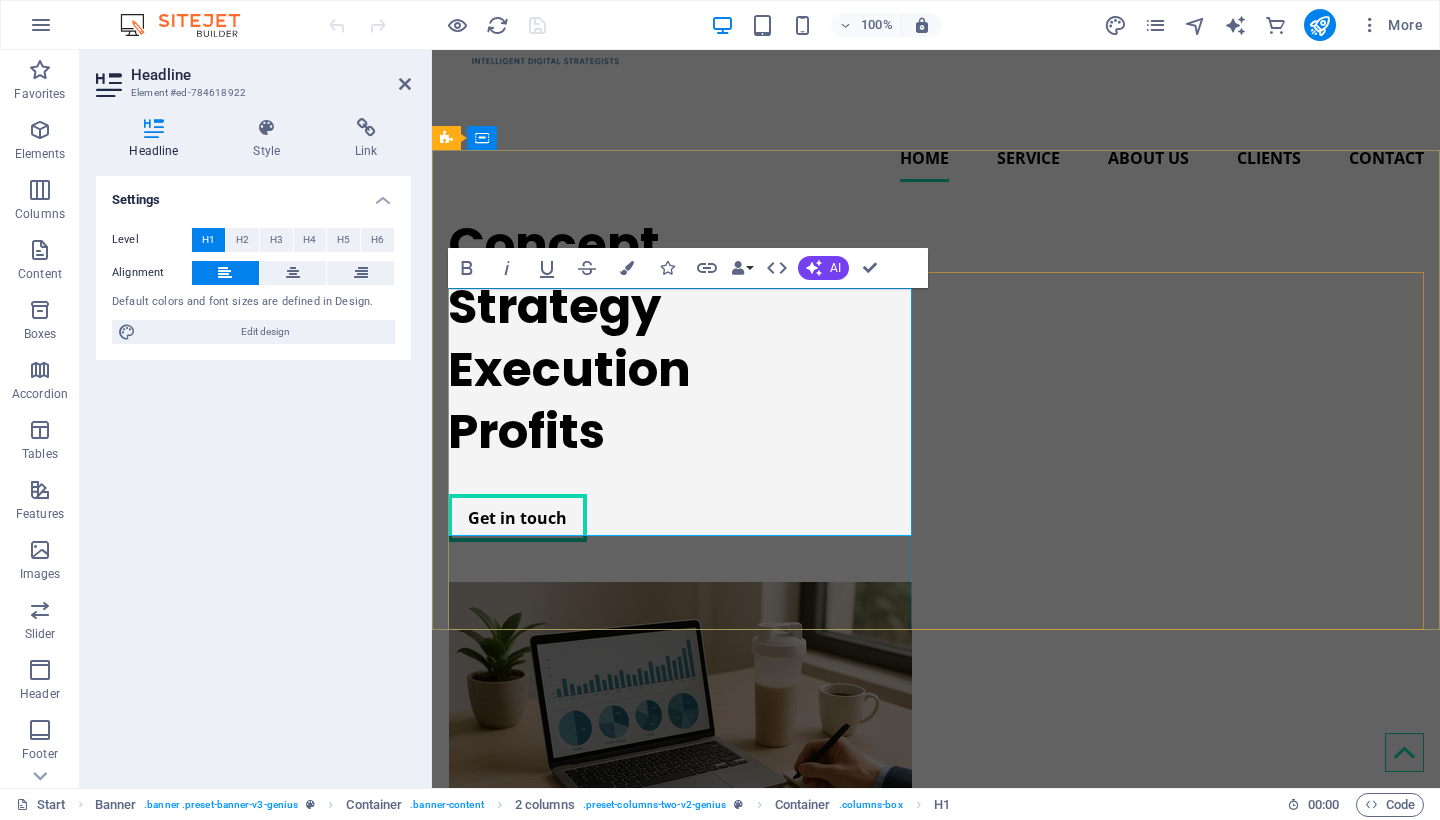 click on "Concept,  ‌Strategy ‌Execution  ‌Profits" at bounding box center (680, 339) 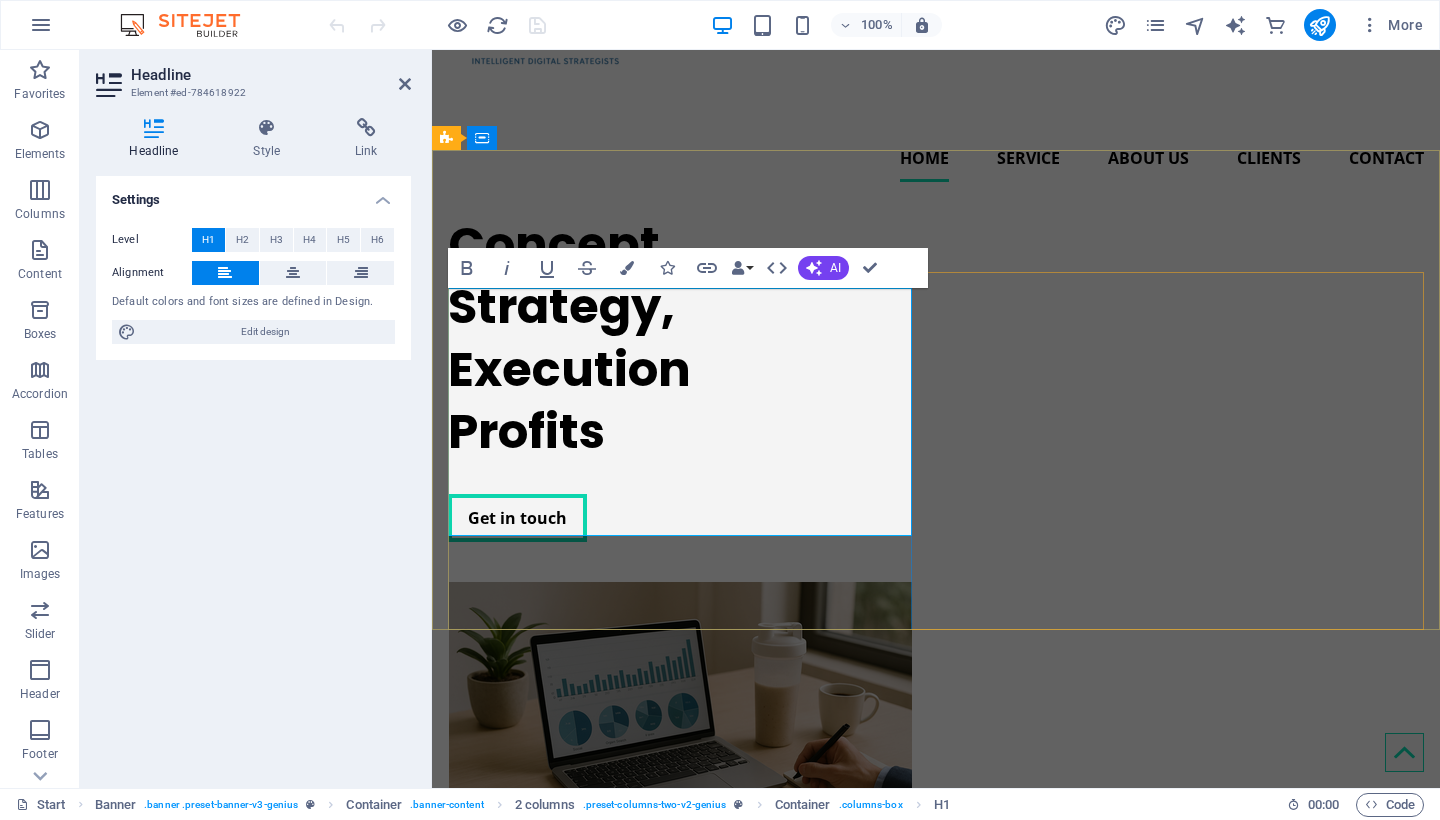 click on "Concept,  ‌Strategy, ‌Execution  ‌Profits" at bounding box center (680, 339) 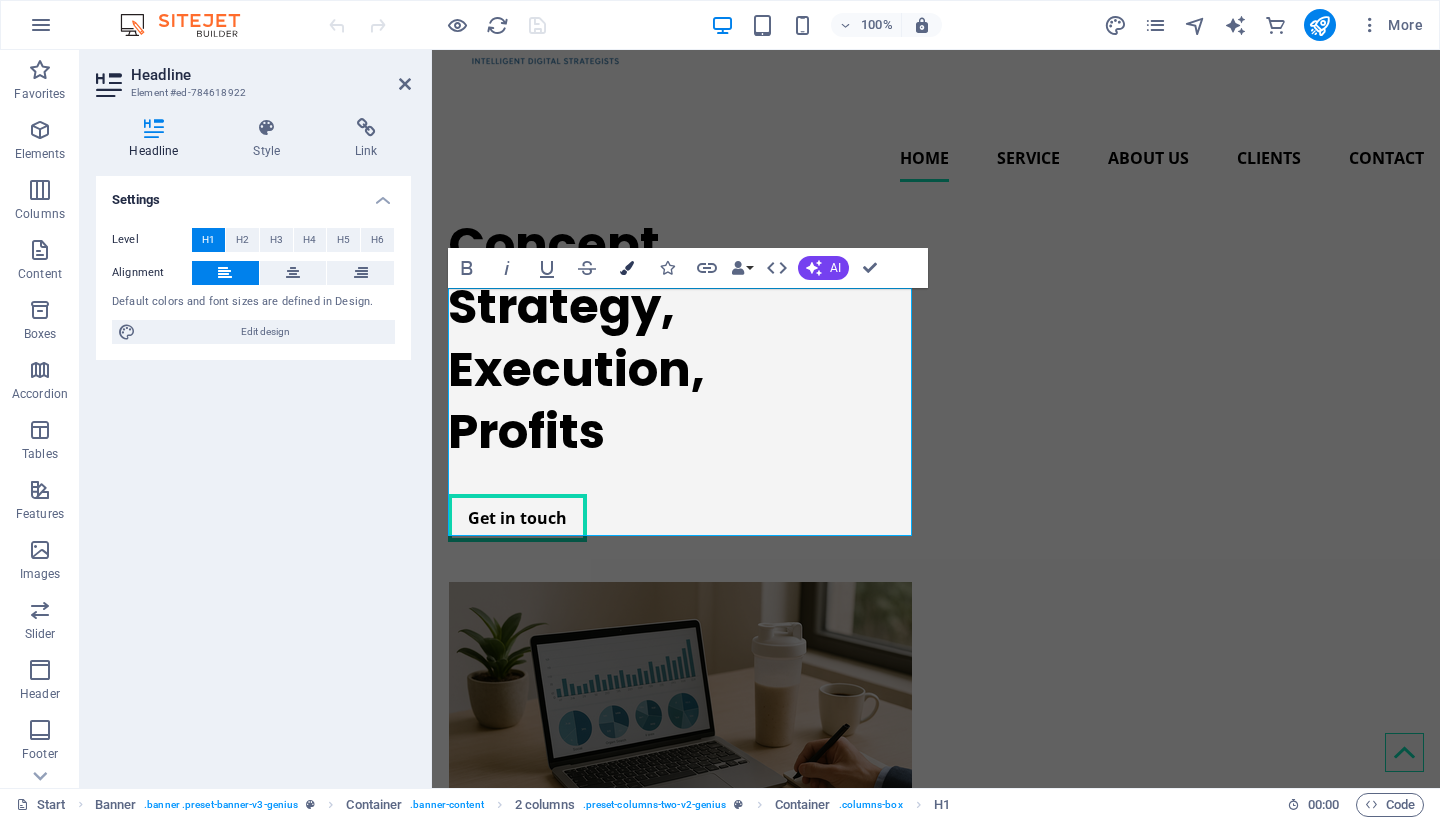 click at bounding box center [627, 268] 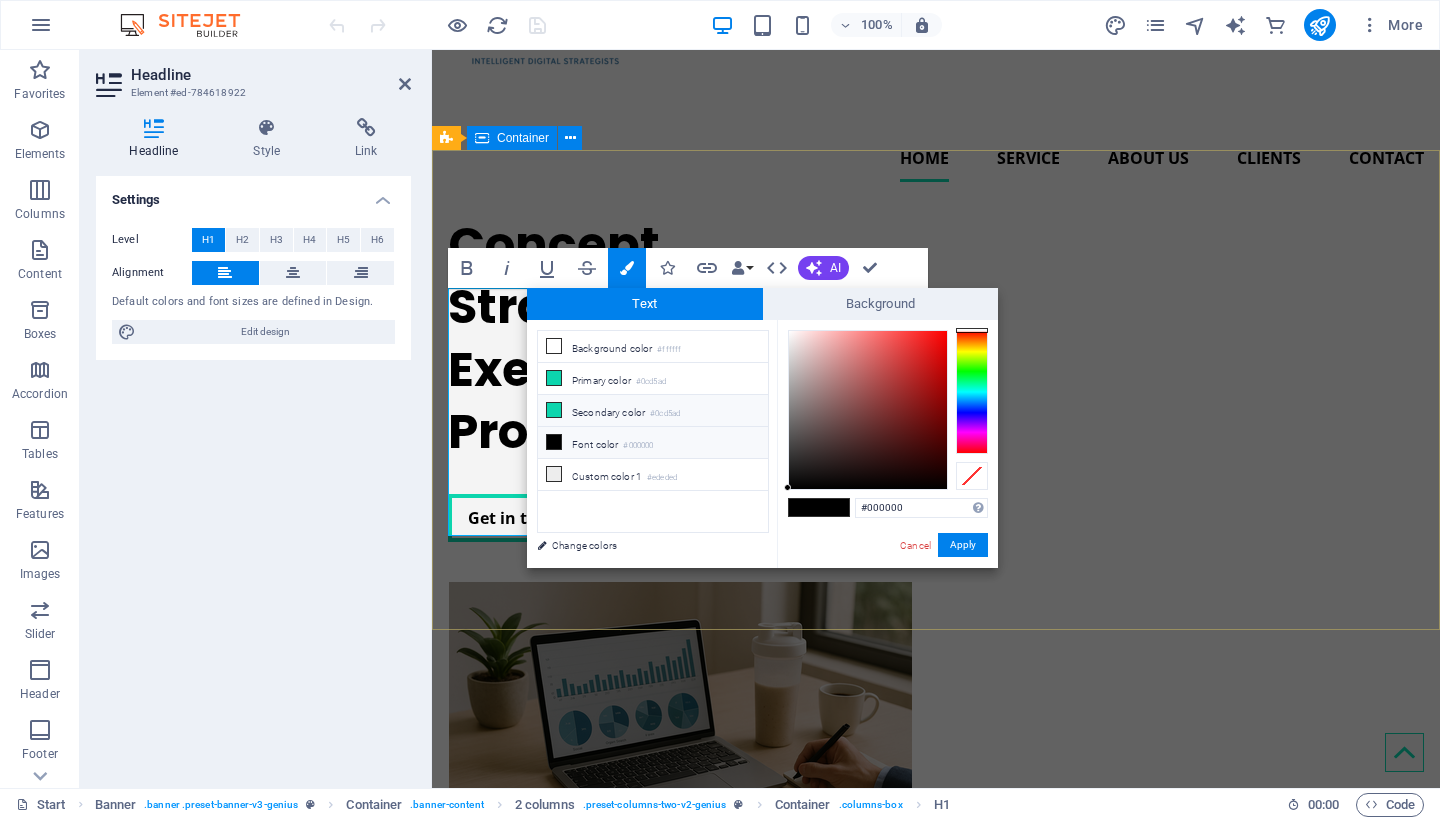 click at bounding box center (554, 410) 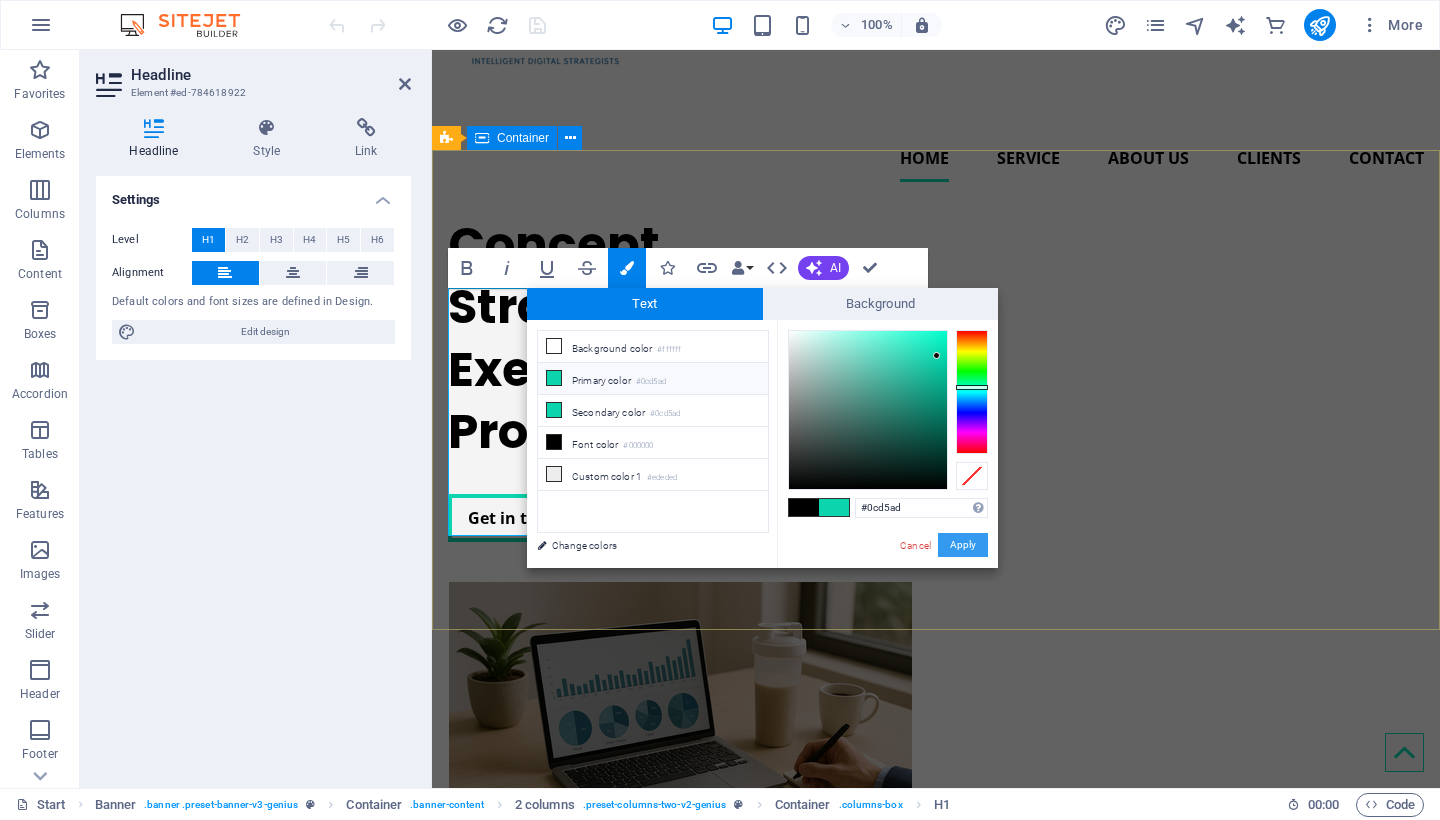 click on "Apply" at bounding box center (963, 545) 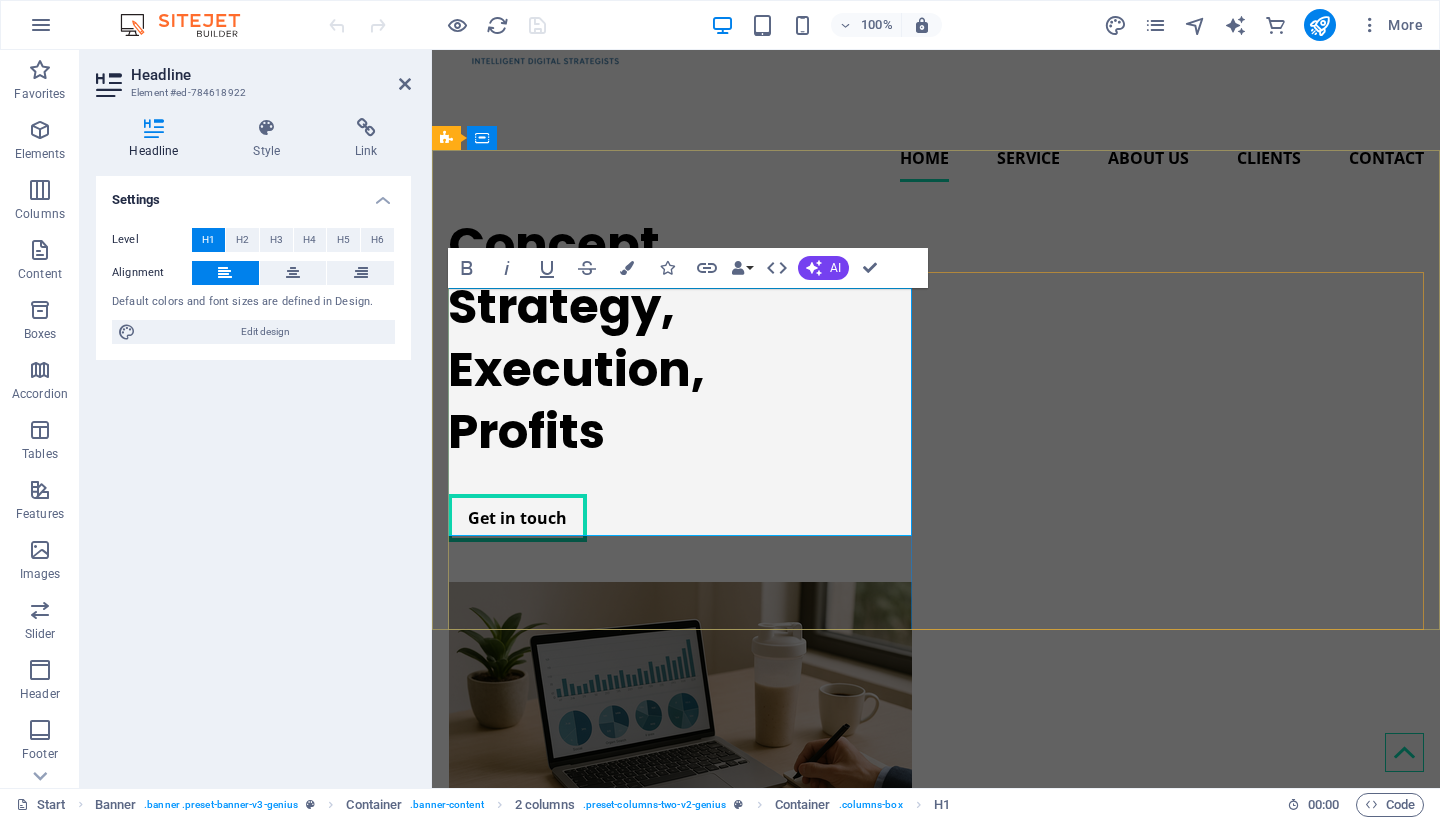 click on "Concept,  ‌Strategy, ‌Execution,​ ​ ‌Profits" at bounding box center (680, 339) 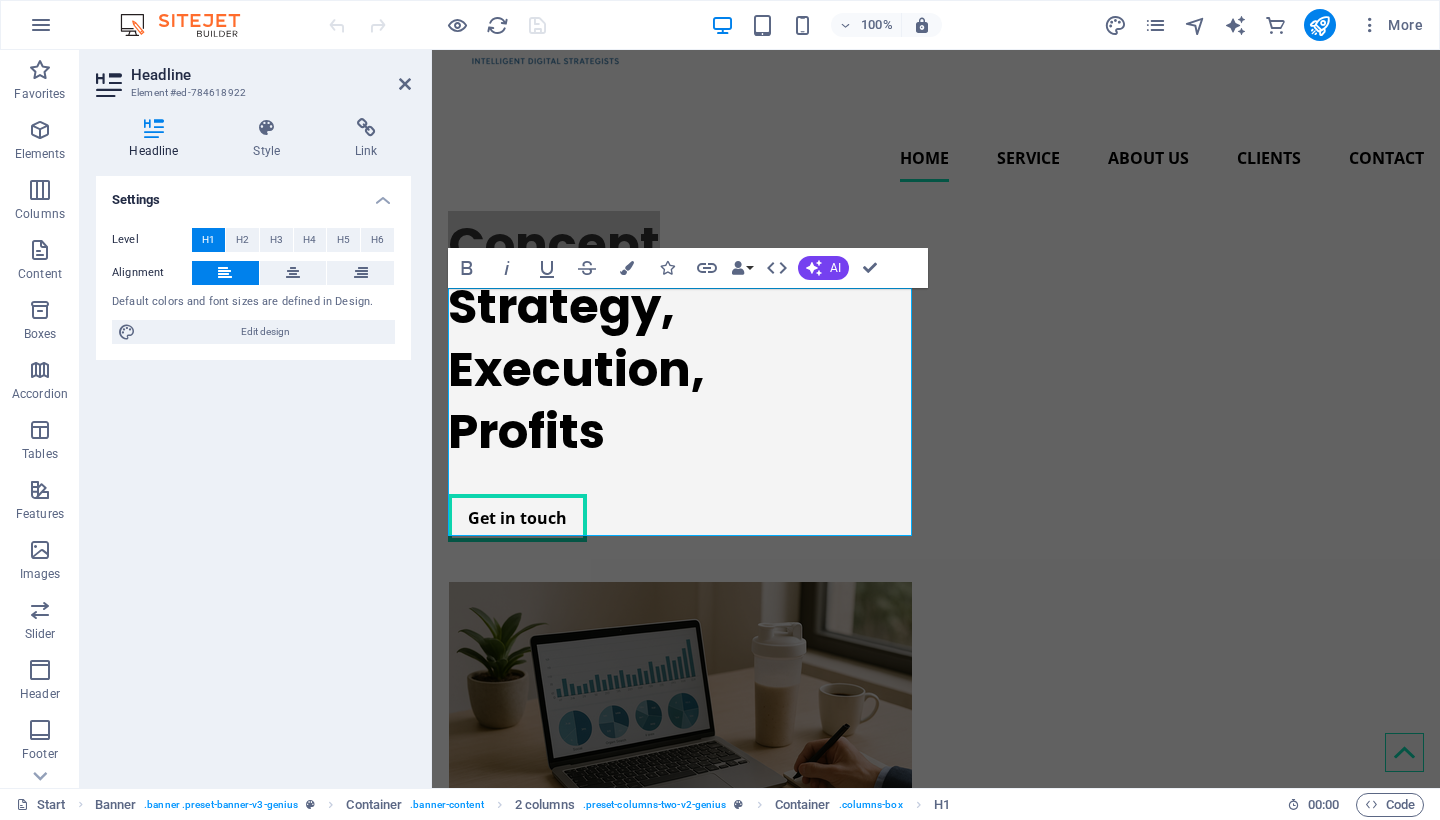 click at bounding box center (293, 273) 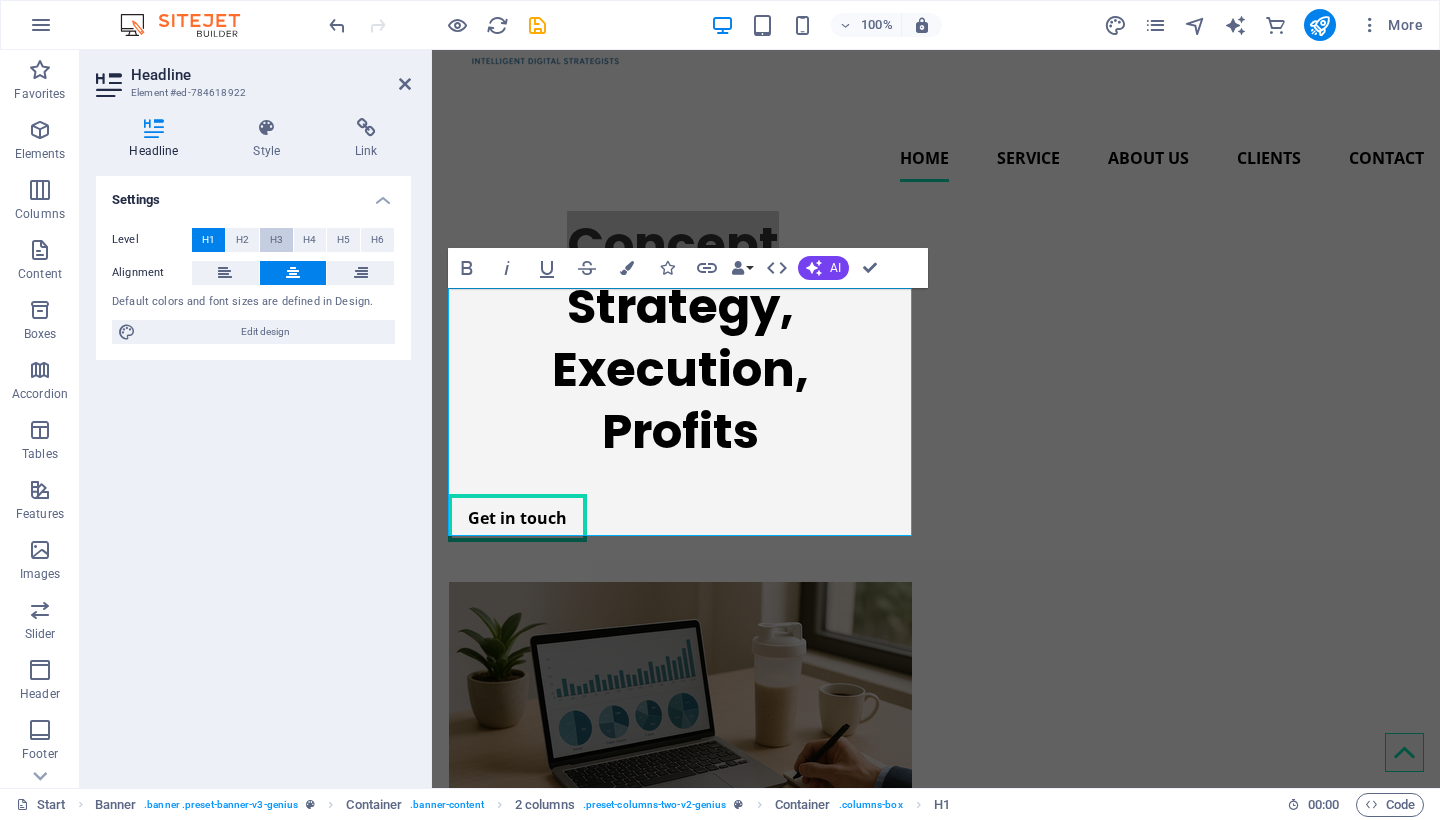click on "H3" at bounding box center (276, 240) 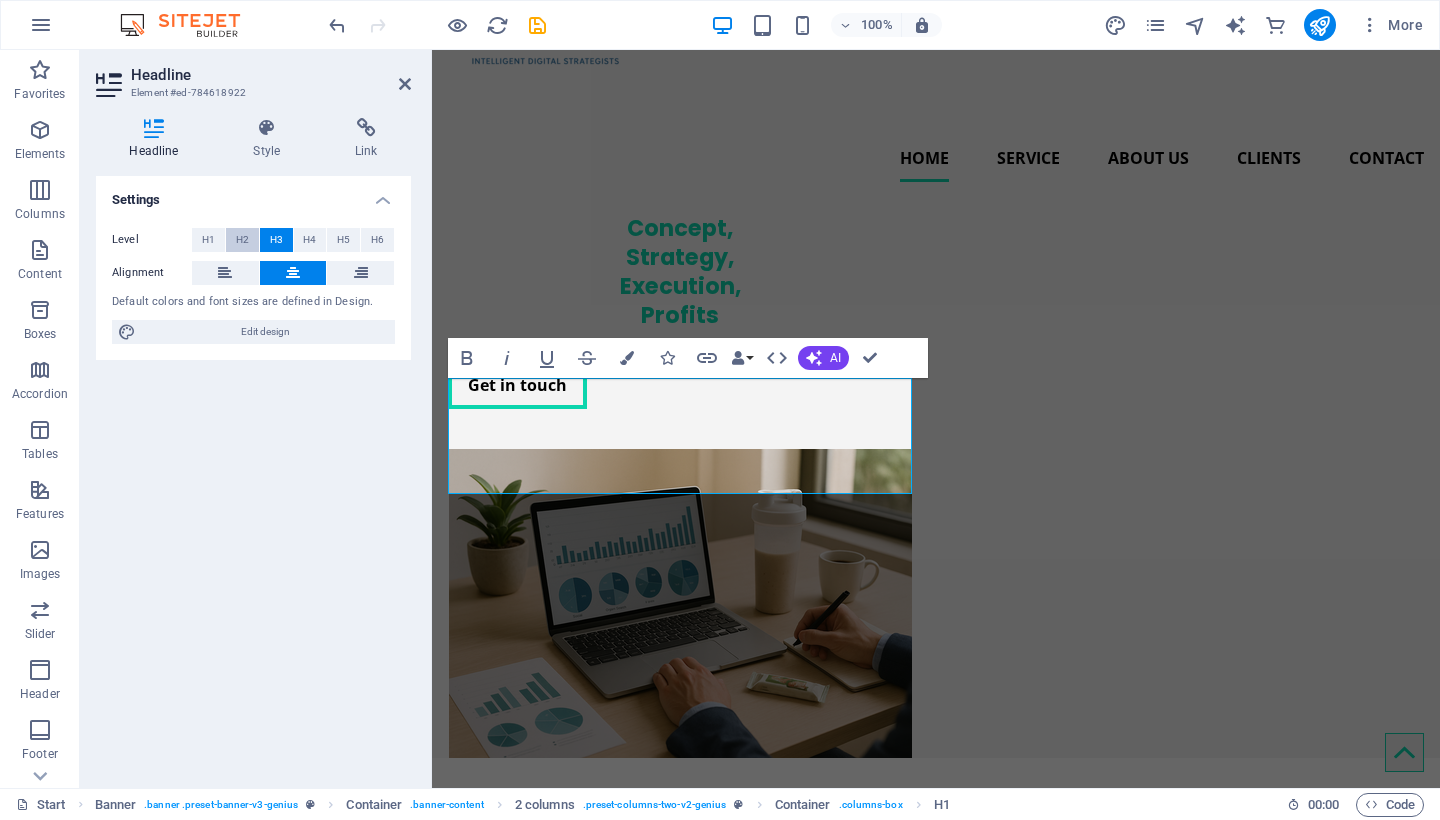 click on "H2" at bounding box center (242, 240) 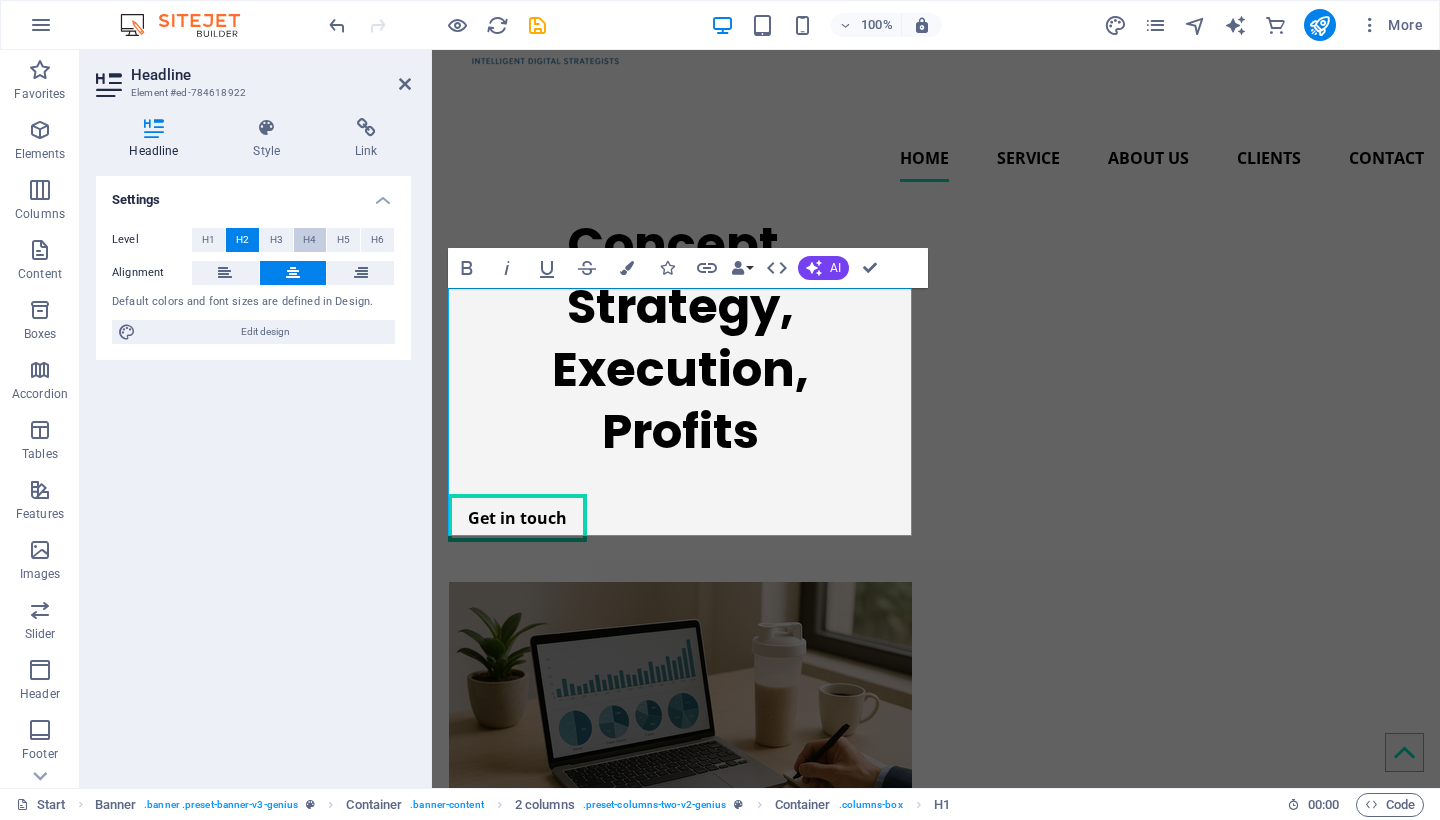 click on "H4" at bounding box center [309, 240] 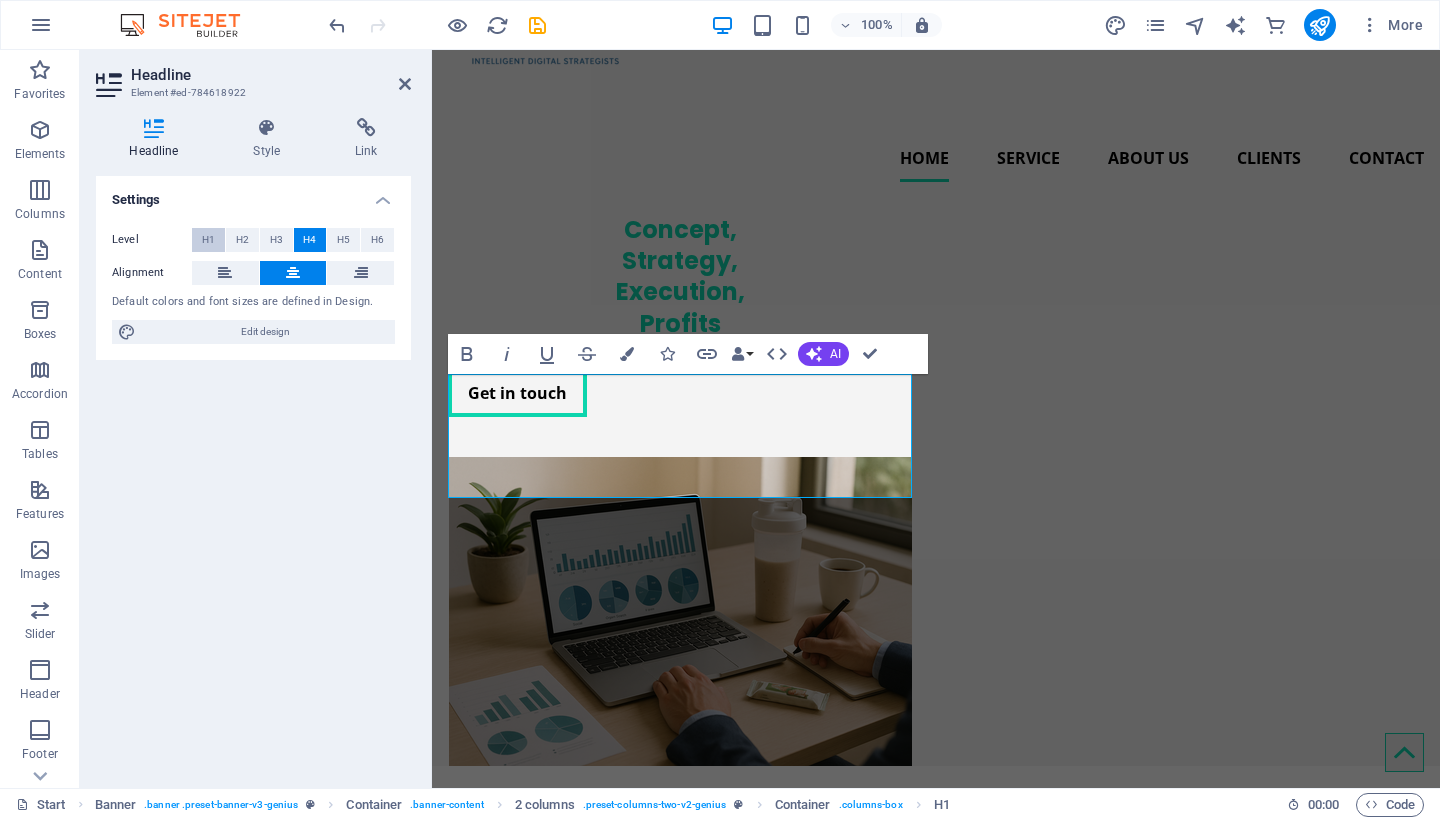 click on "H1" at bounding box center [208, 240] 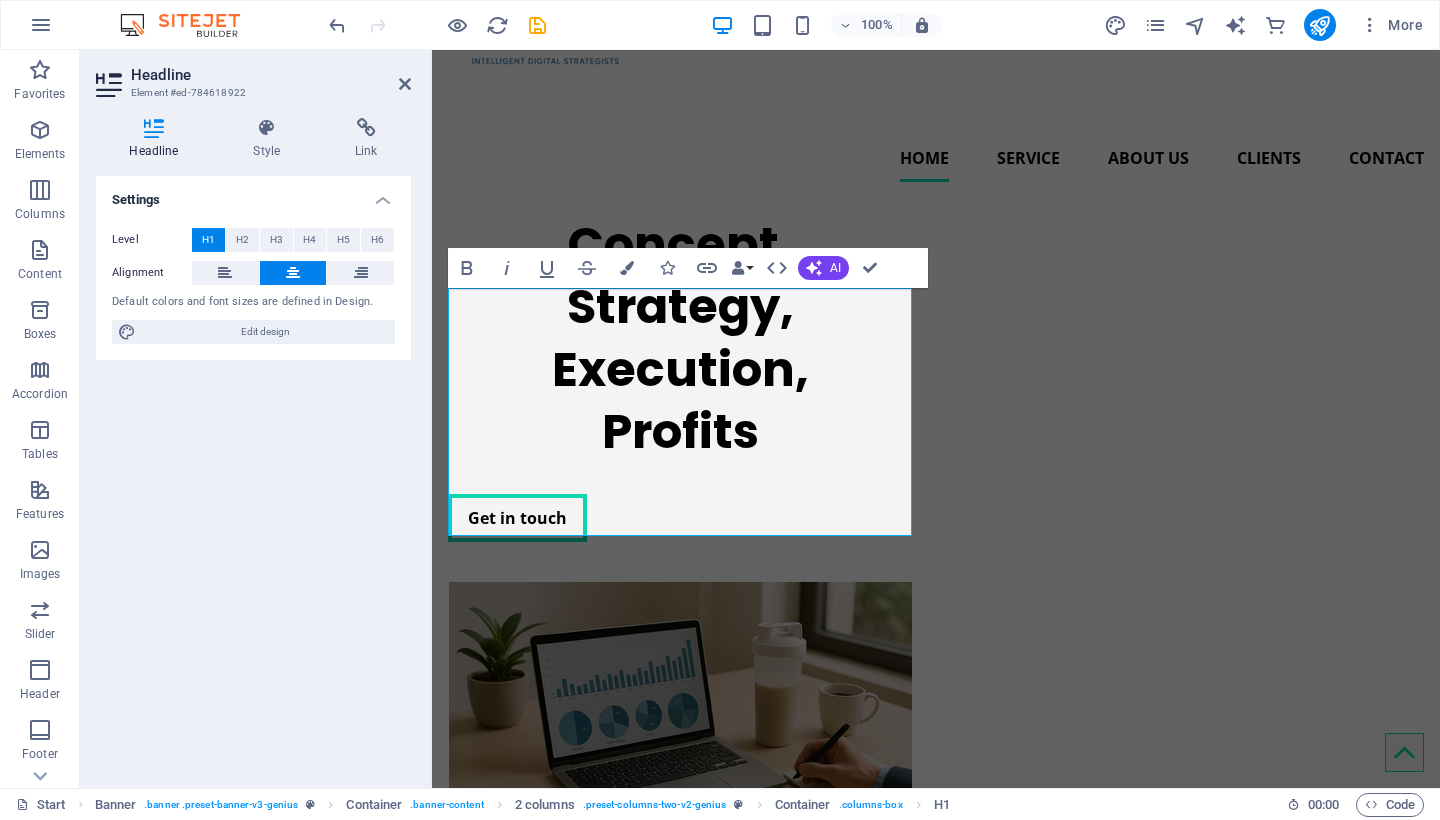click on "H1" at bounding box center [208, 240] 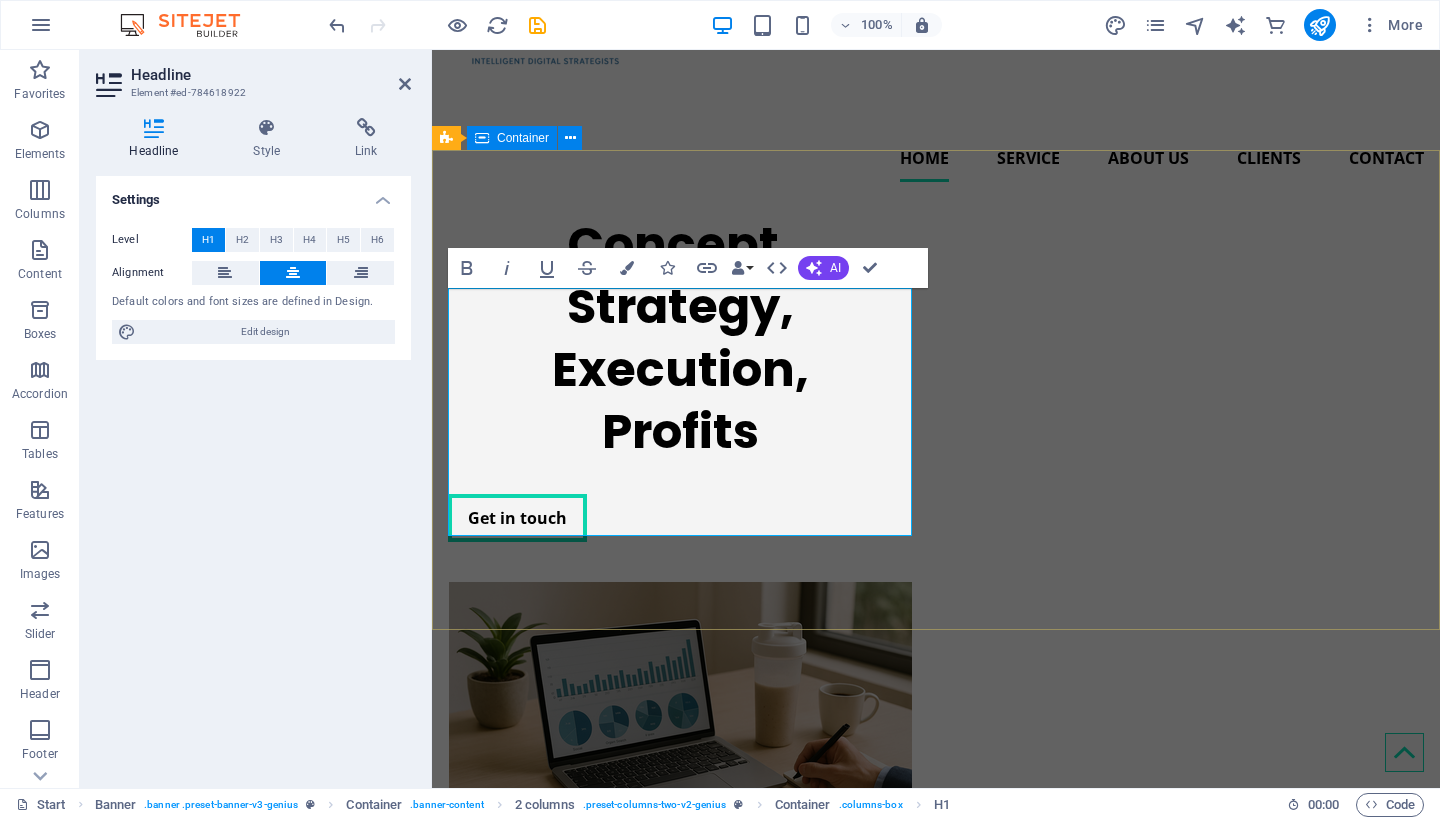 click on "Concept,  ‌Strategy, ‌Execution,​ ​ ‌Profits  Get in touch" at bounding box center [936, 544] 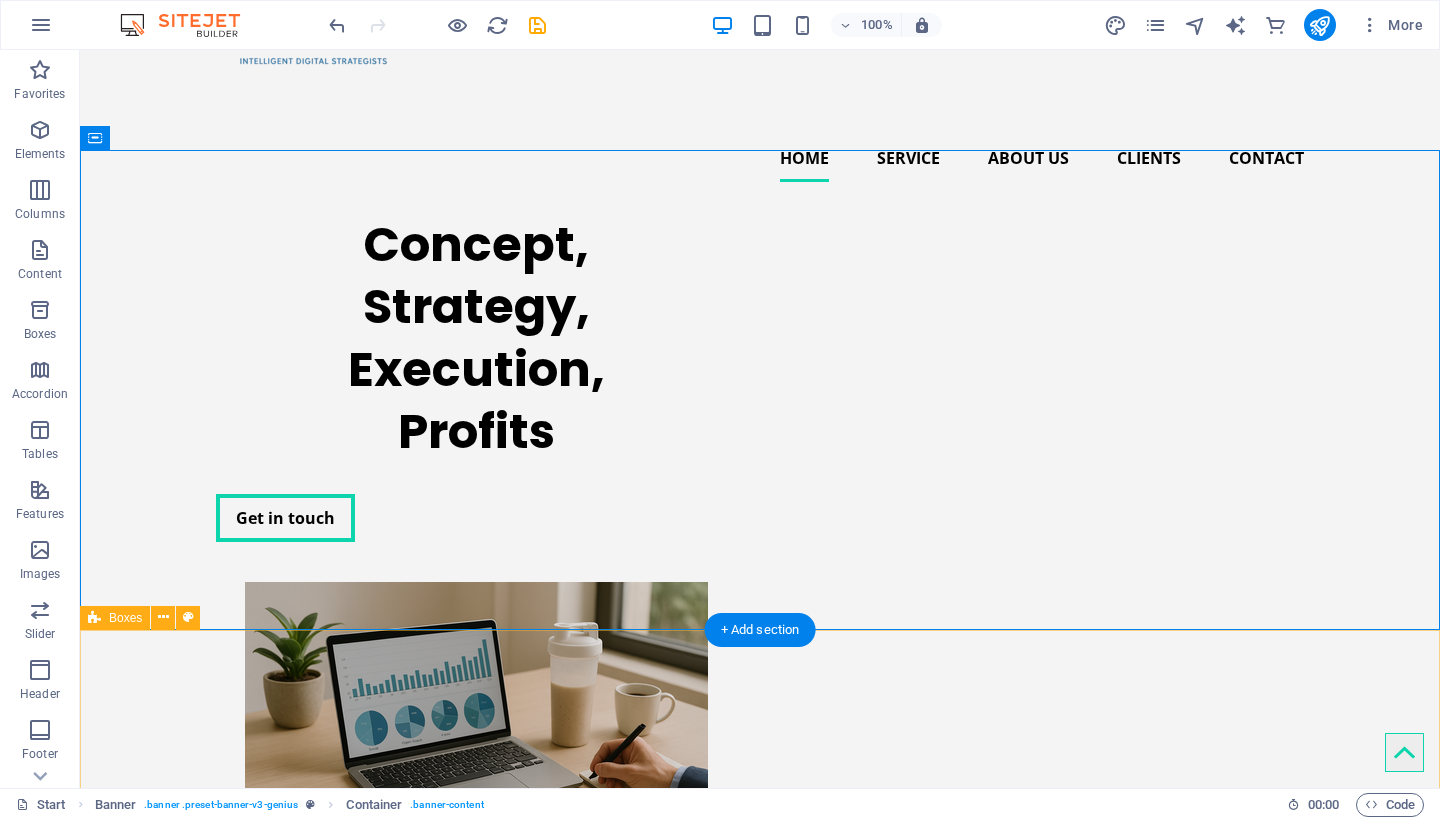 click on "Digital Business Strategy  Lorem ipsum dolor sit amet, consectetuer adipiscing elit. Aenean commodo ligula eget dolor. Lorem ipsum dolor sit amet, consectetuer adipiscing elit leget dolor. Social Media Manangement  Lorem ipsum dolor sit amet, consectetuer adipiscing elit. Aenean commodo ligula eget dolor. Lorem ipsum dolor sit amet, consectetuer adipiscing elit leget dolor. Content Conceptualisation and Creation  Lorem ipsum dolor sit amet, consectetuer adipiscing elit. Aenean commodo ligula eget dolor. Lorem ipsum dolor sit amet, consectetuer adipiscing elit leget dolor." at bounding box center (760, 1410) 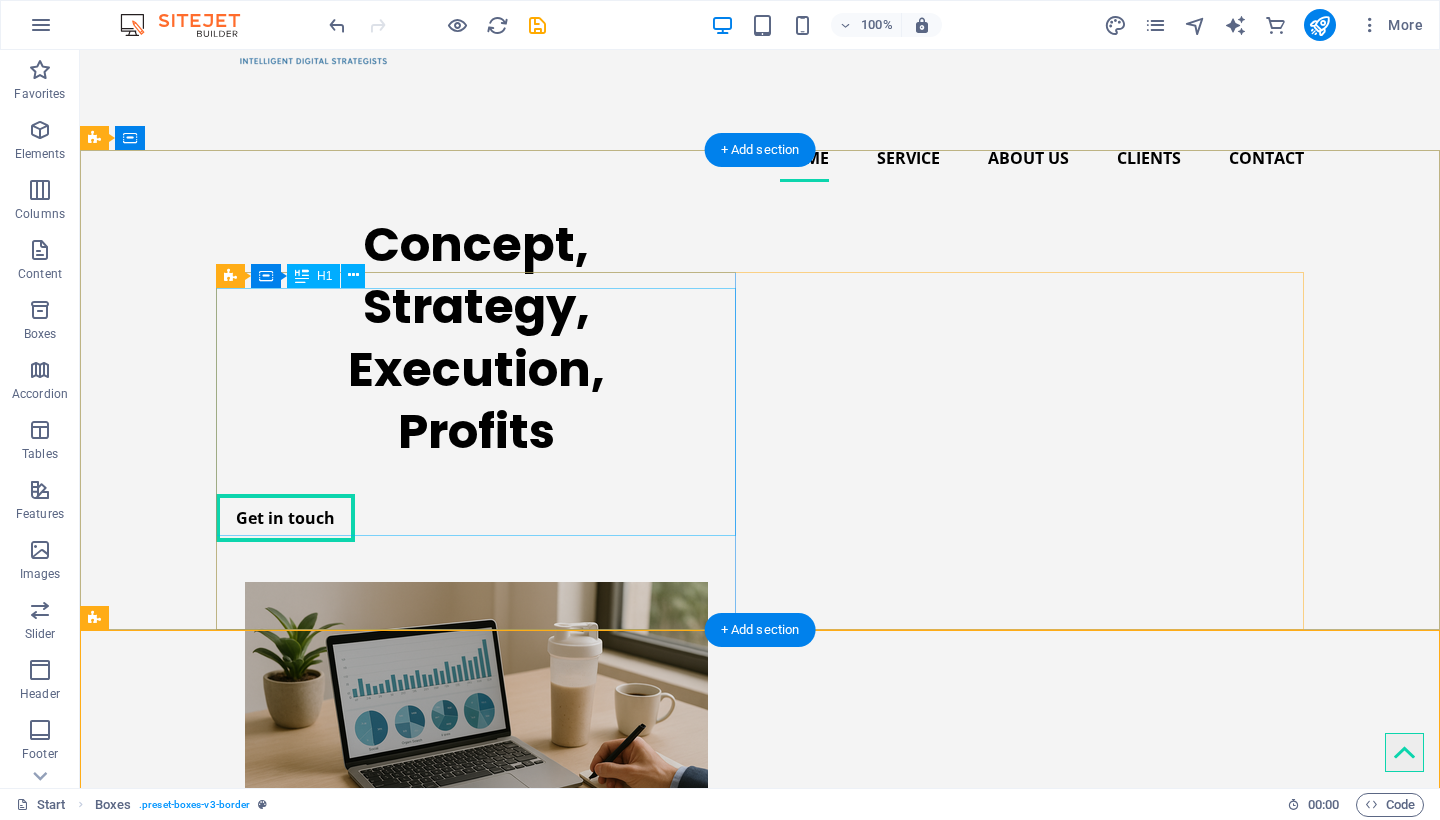 click on "Concept,  Strategy, Execution, Profits" at bounding box center [476, 339] 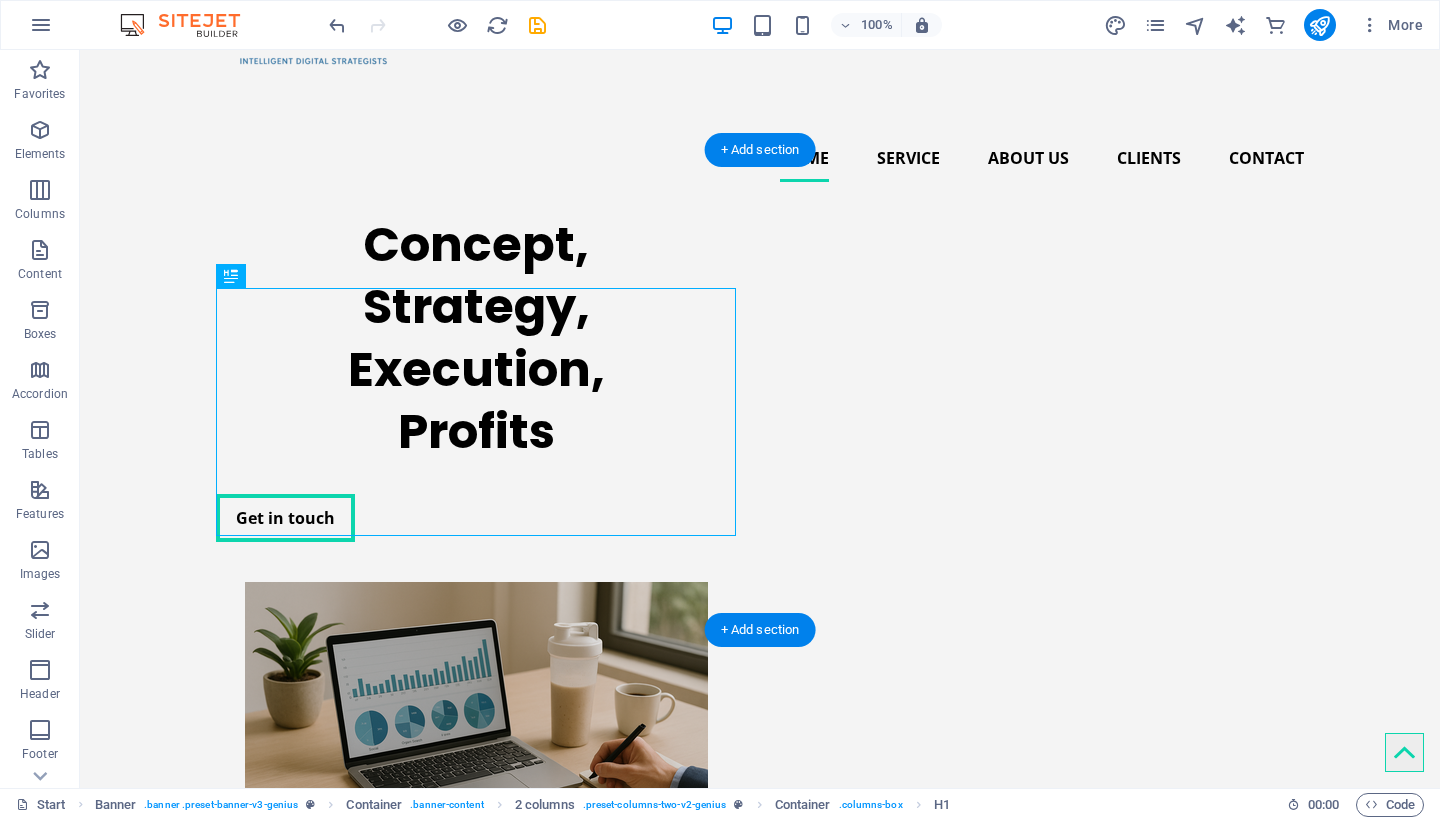 click on "Concept,  Strategy, Execution, Profits" at bounding box center (476, 339) 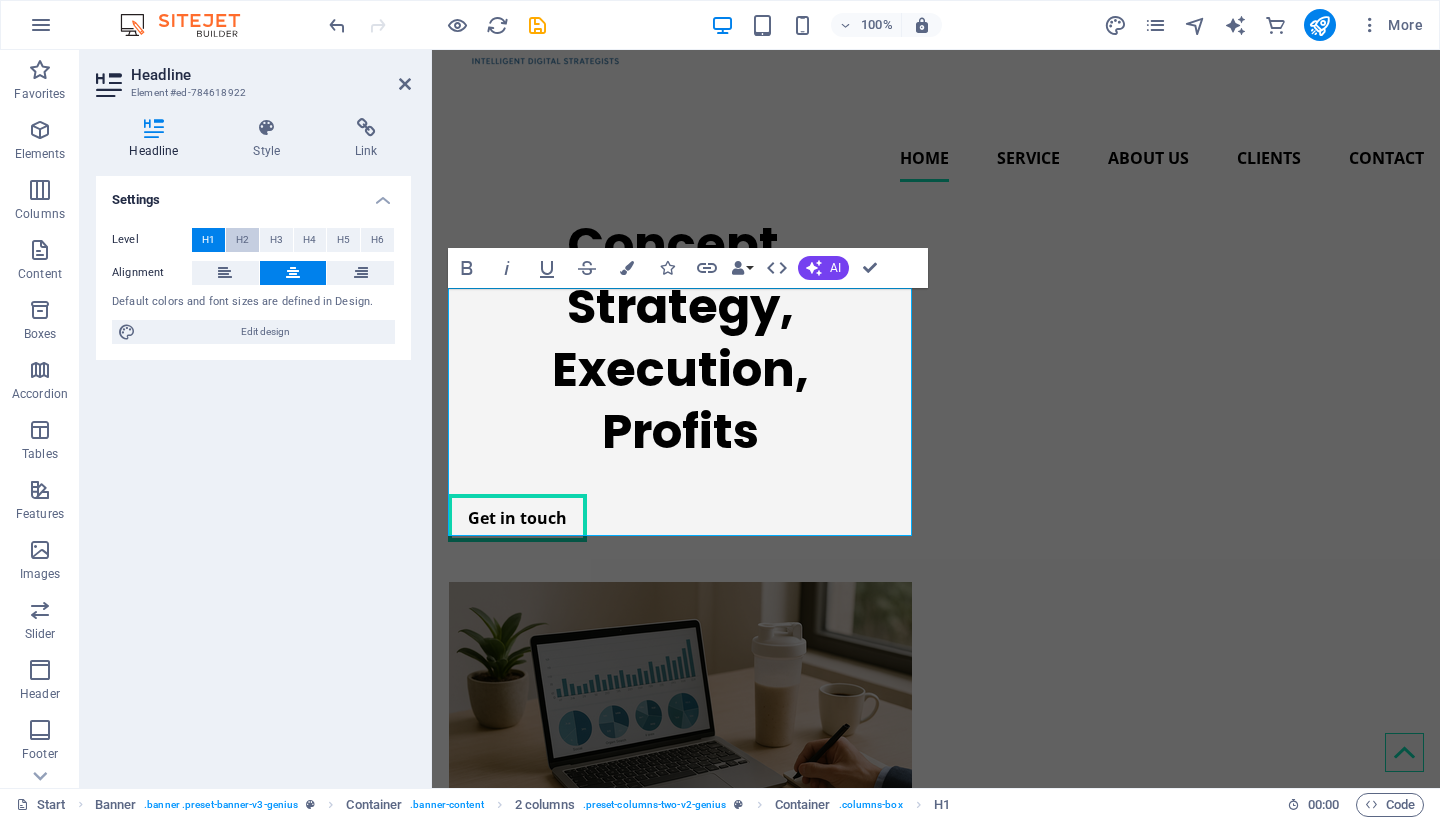 click on "H2" at bounding box center (242, 240) 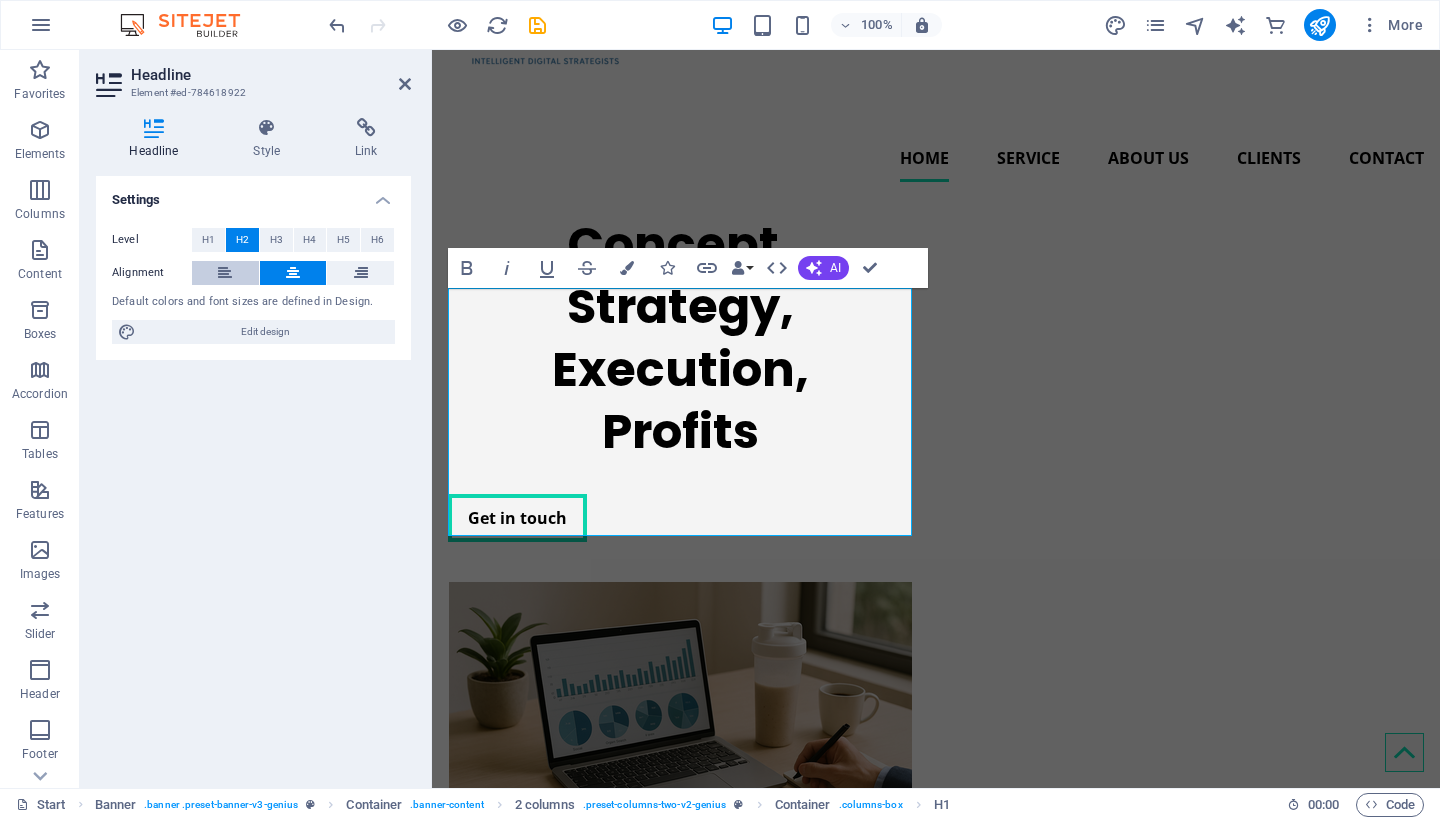 click at bounding box center (225, 273) 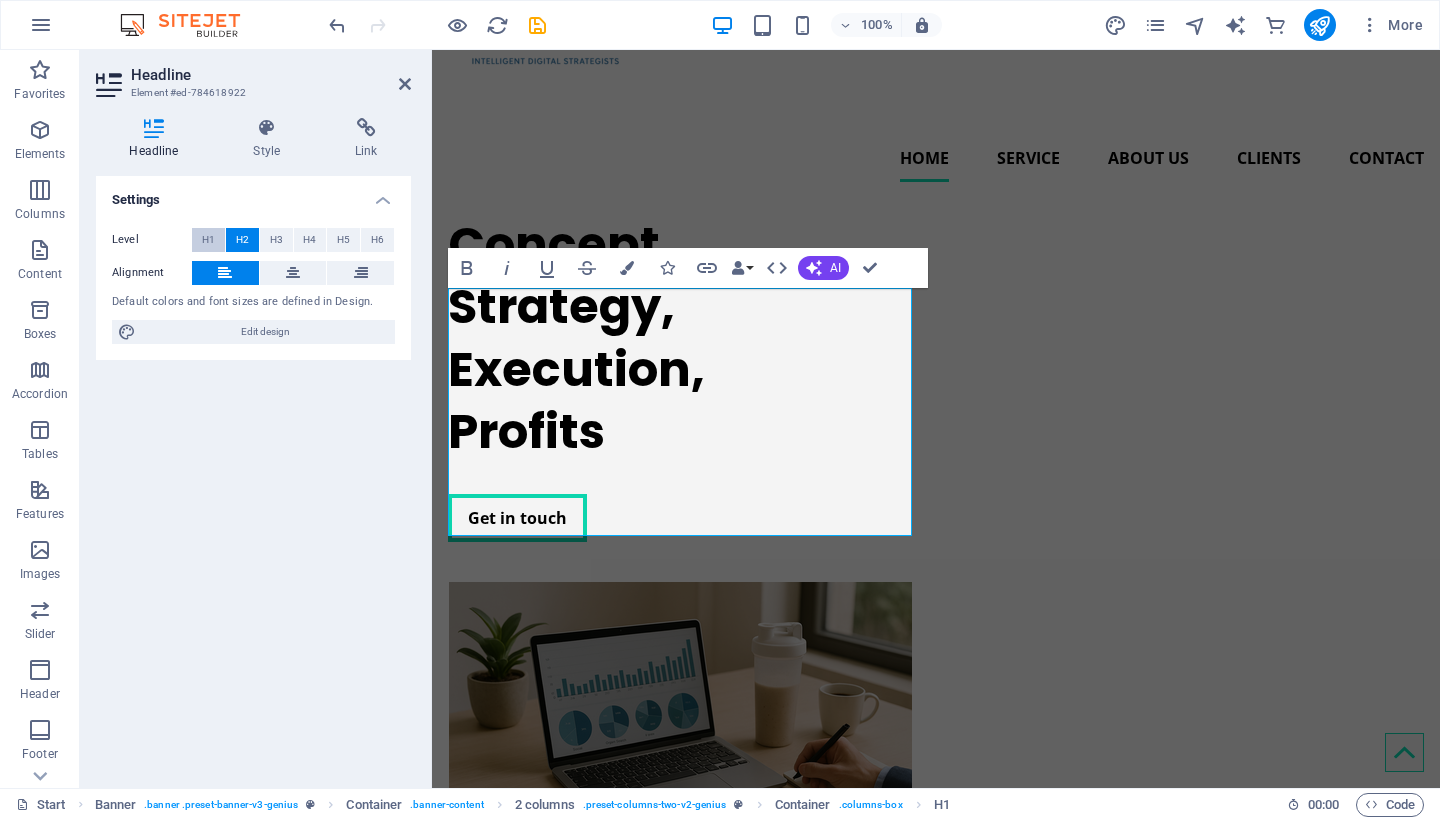 click on "H1" at bounding box center (208, 240) 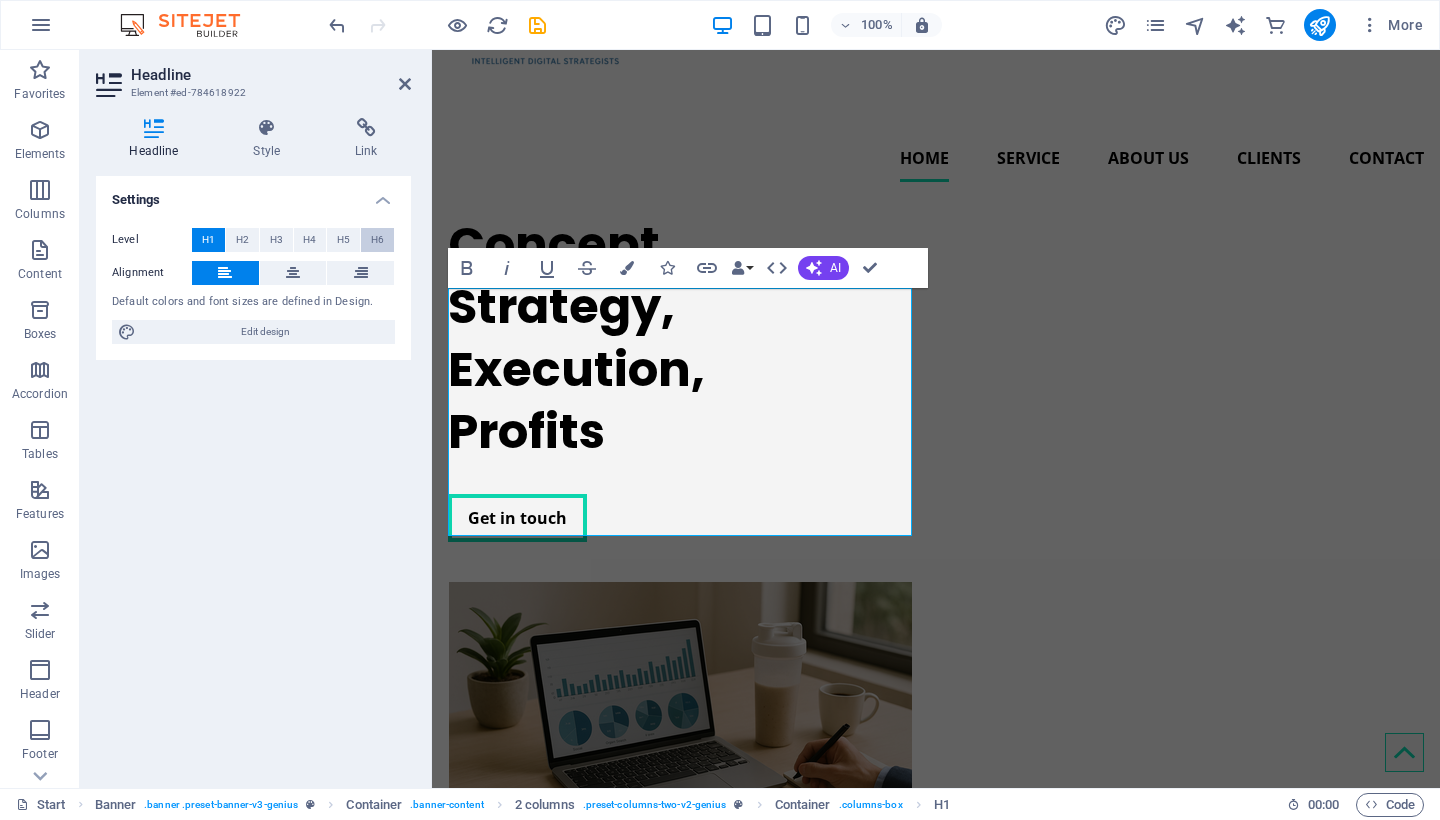 click on "H6" at bounding box center (377, 240) 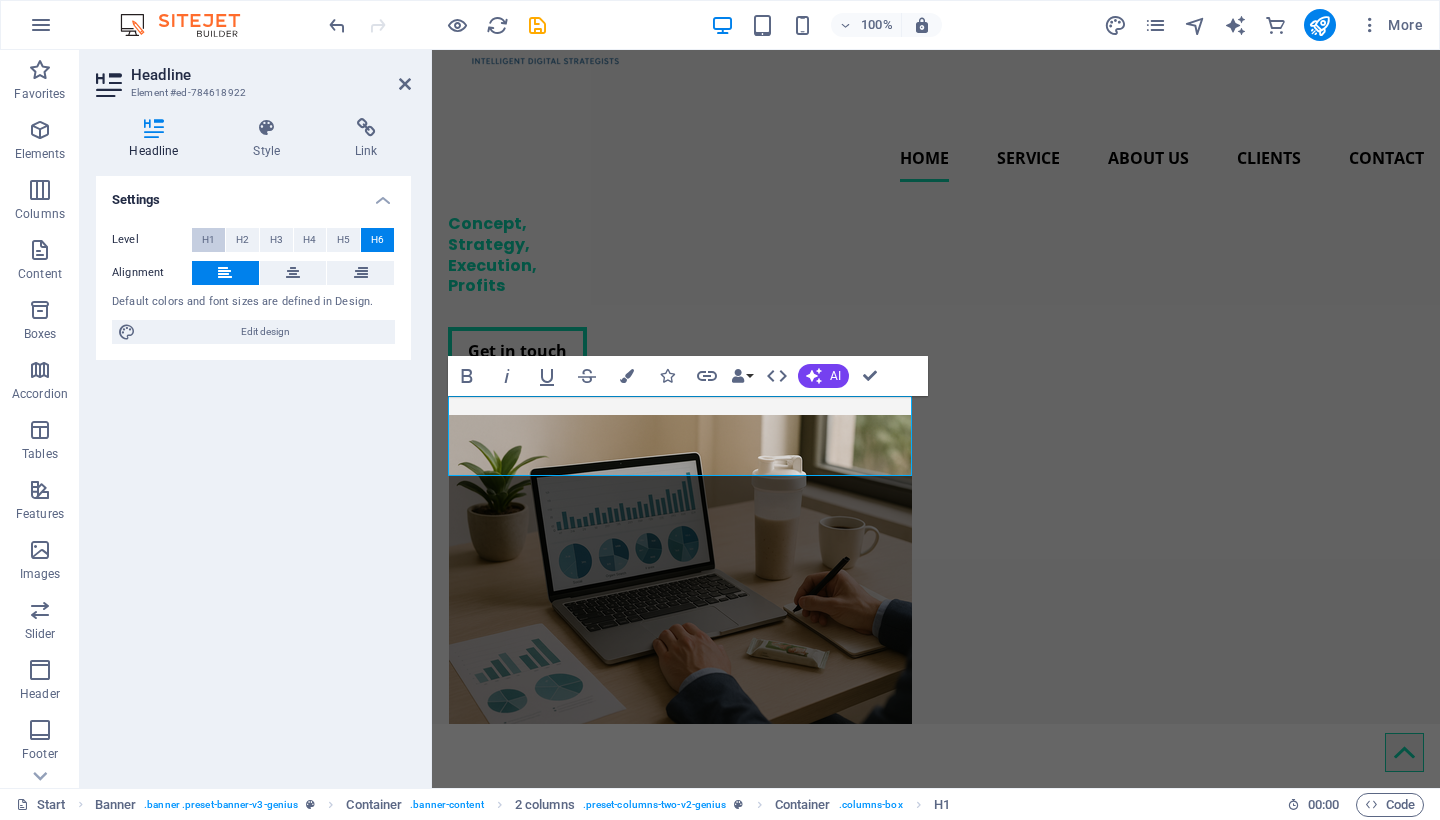 click on "H1" at bounding box center [208, 240] 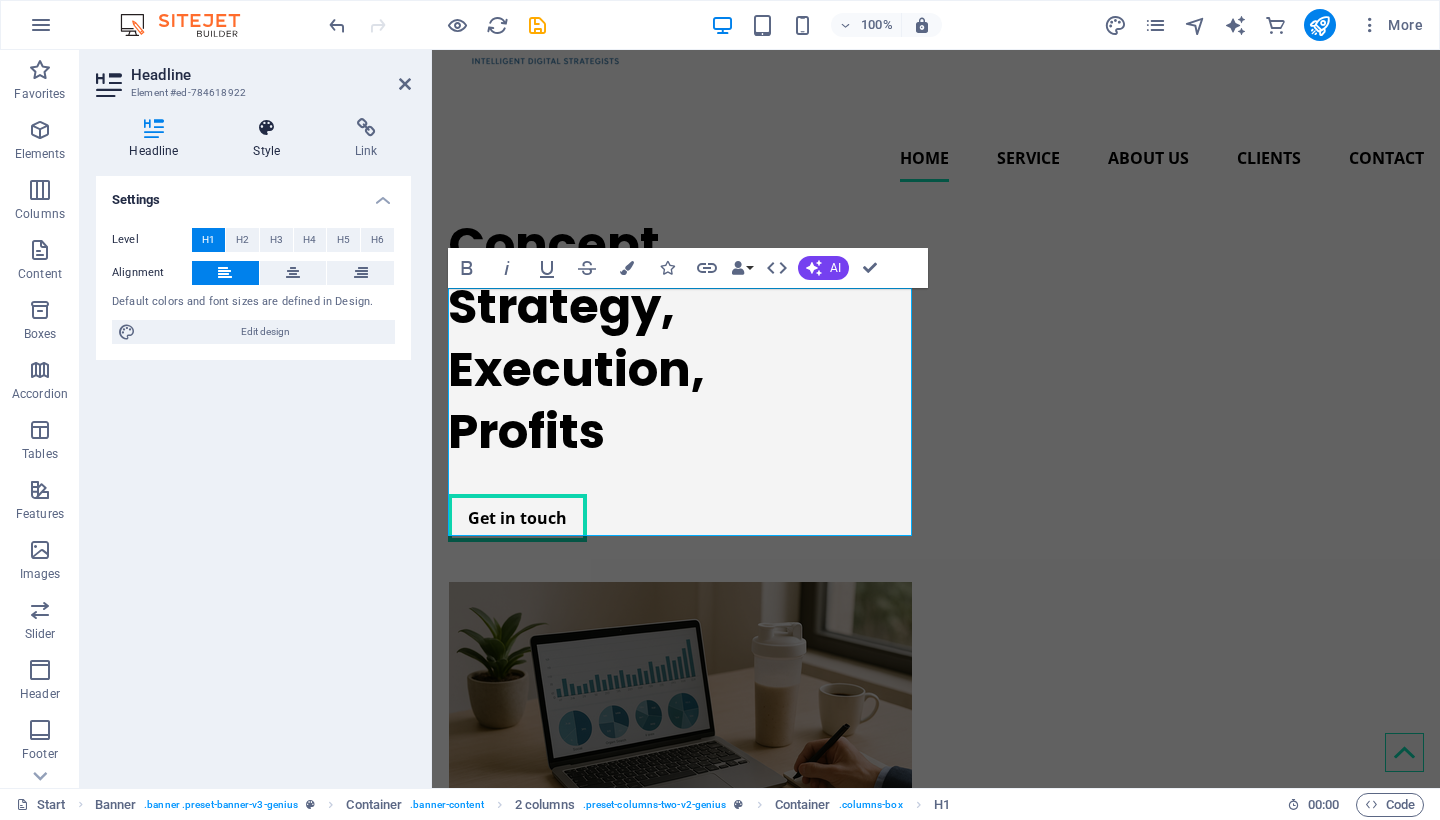 click on "Style" at bounding box center [271, 139] 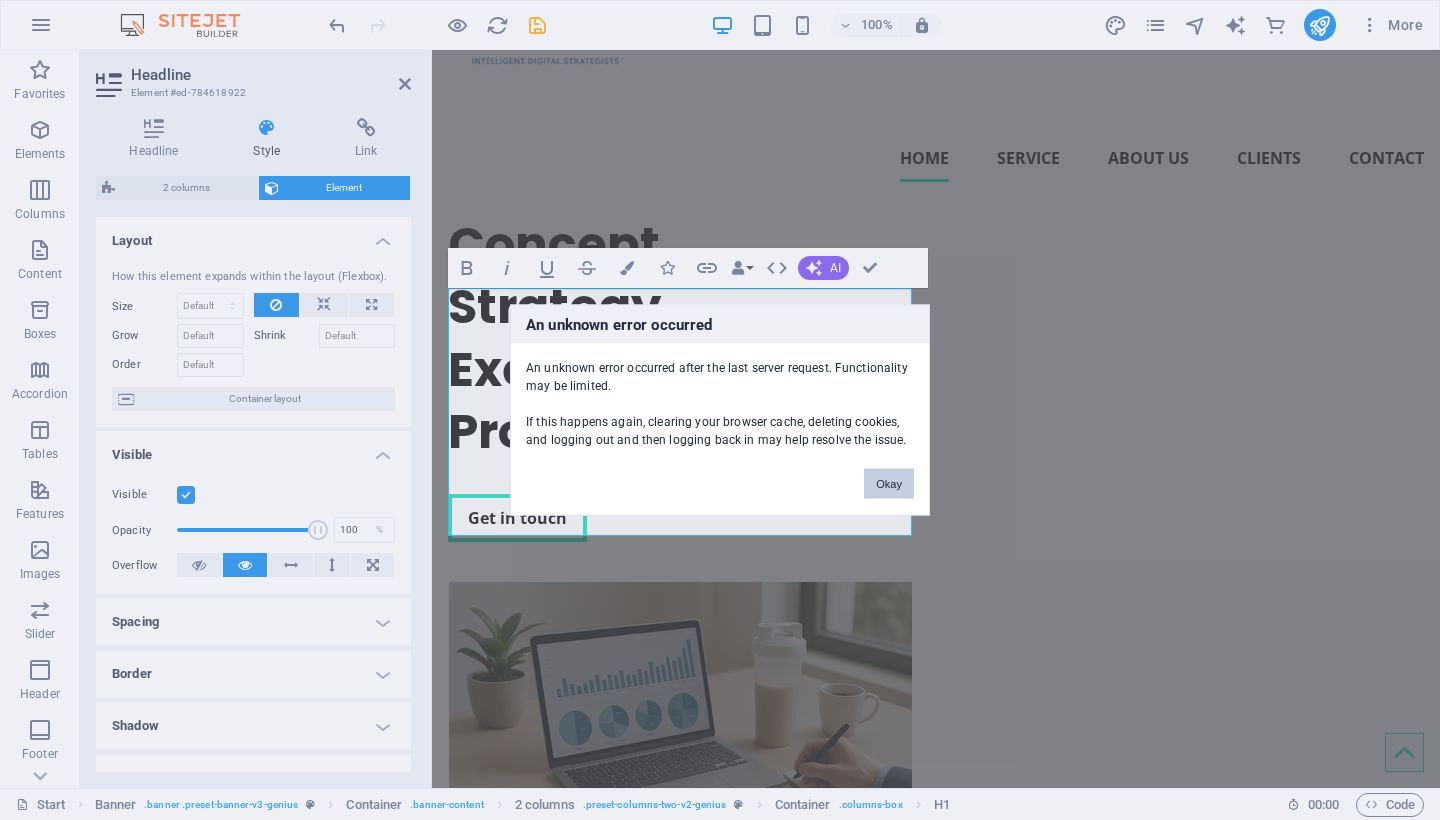 click on "Okay" at bounding box center [889, 484] 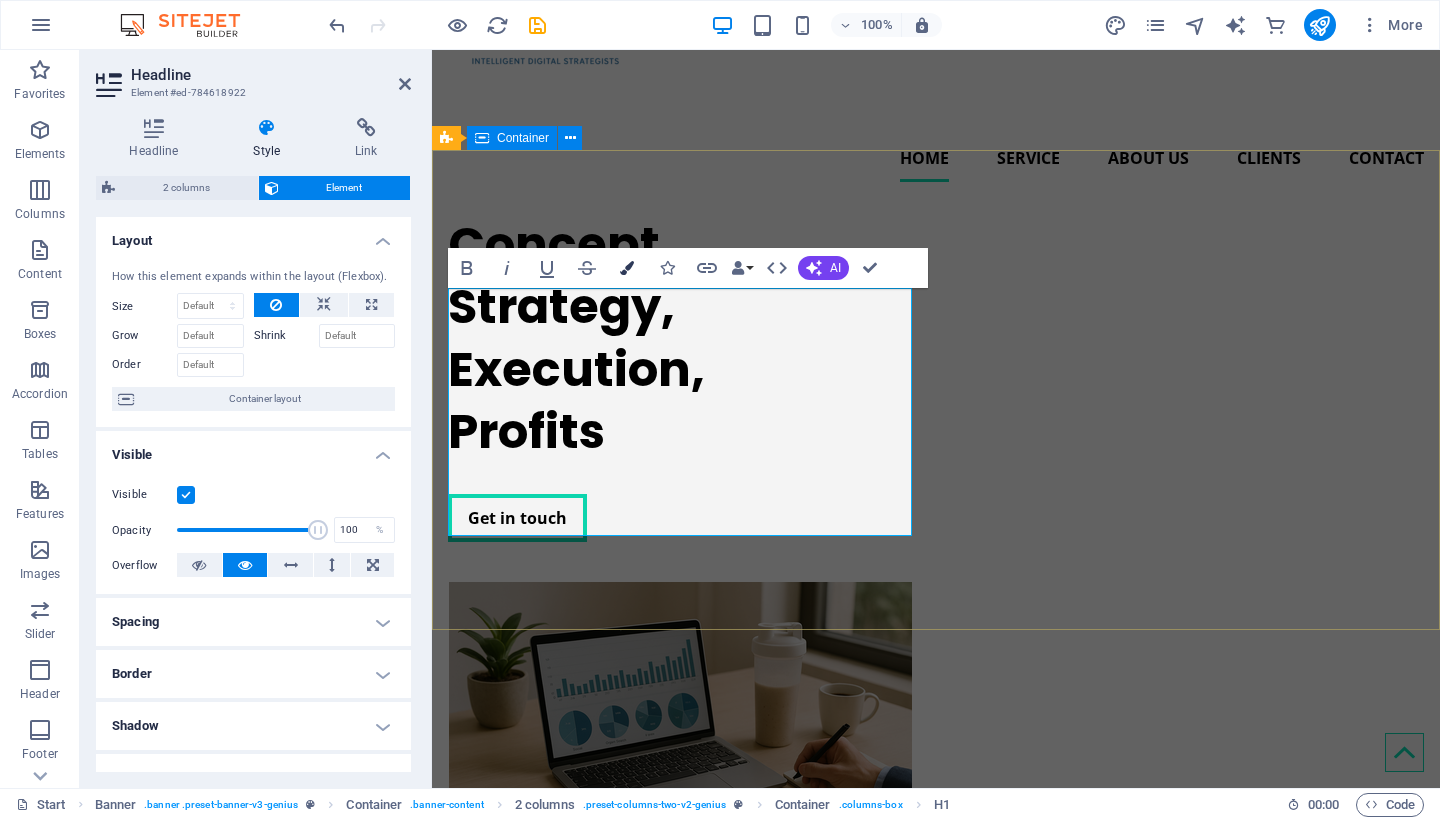 click at bounding box center (627, 268) 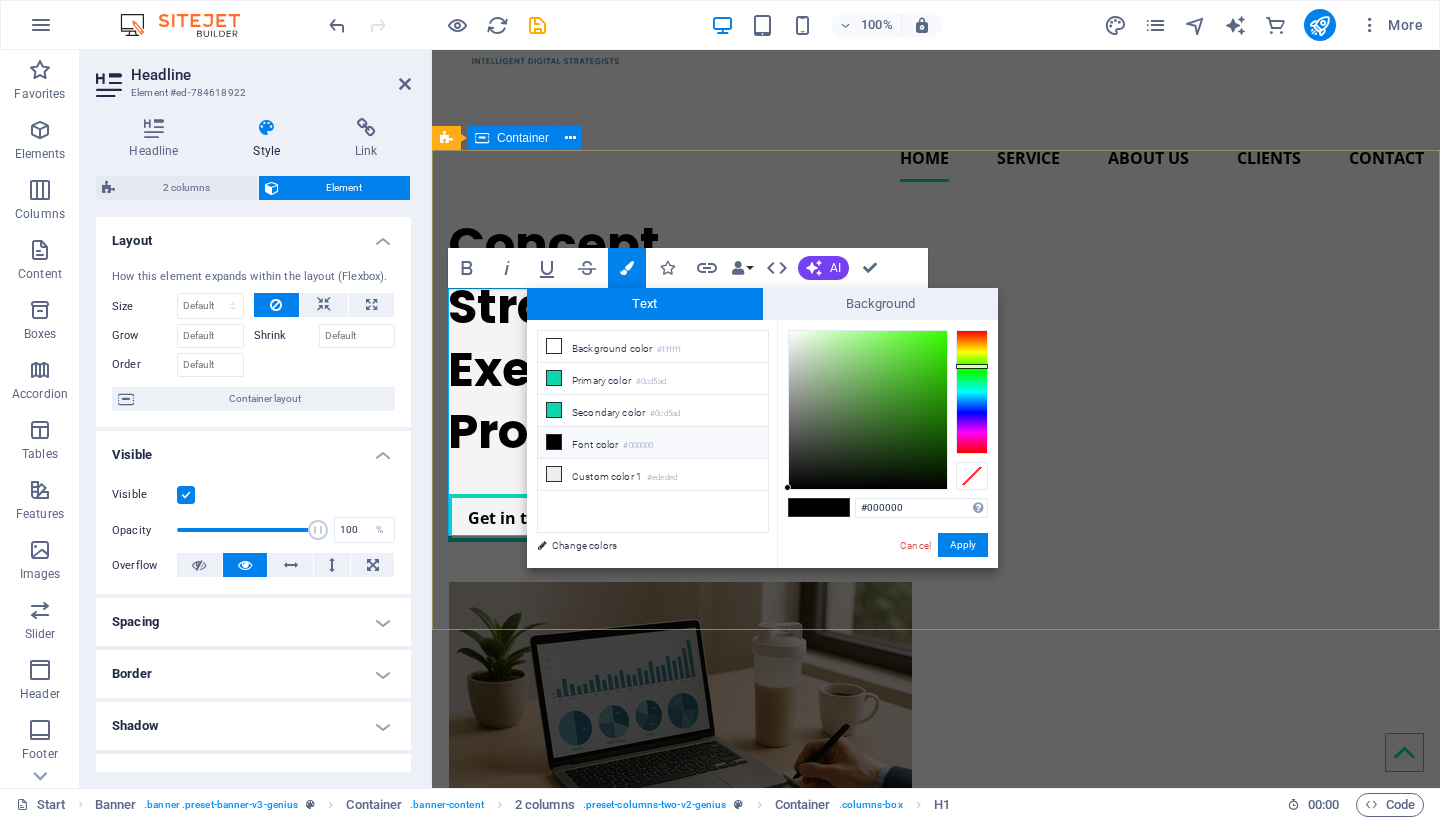 click at bounding box center [972, 392] 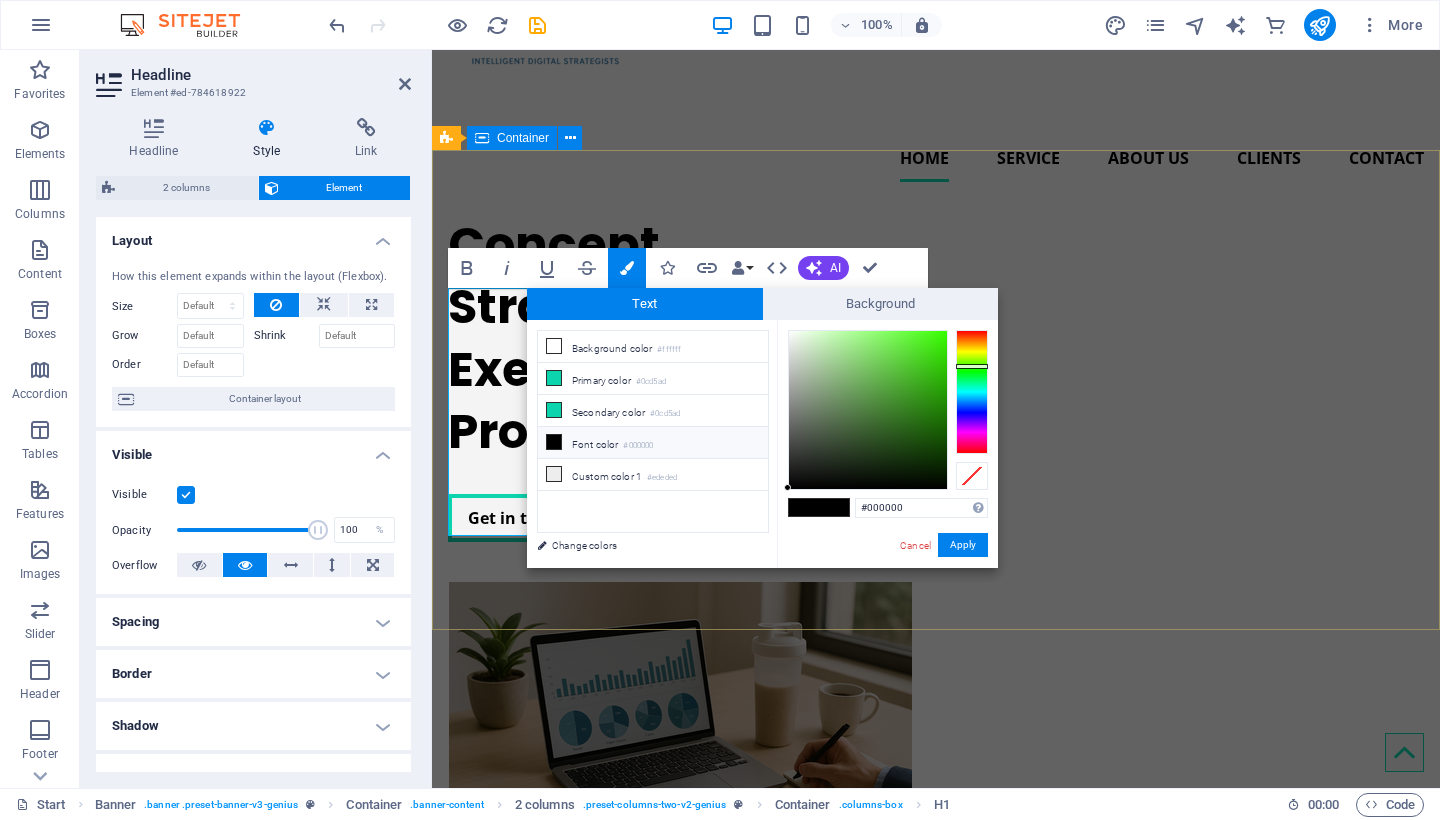 click at bounding box center (834, 507) 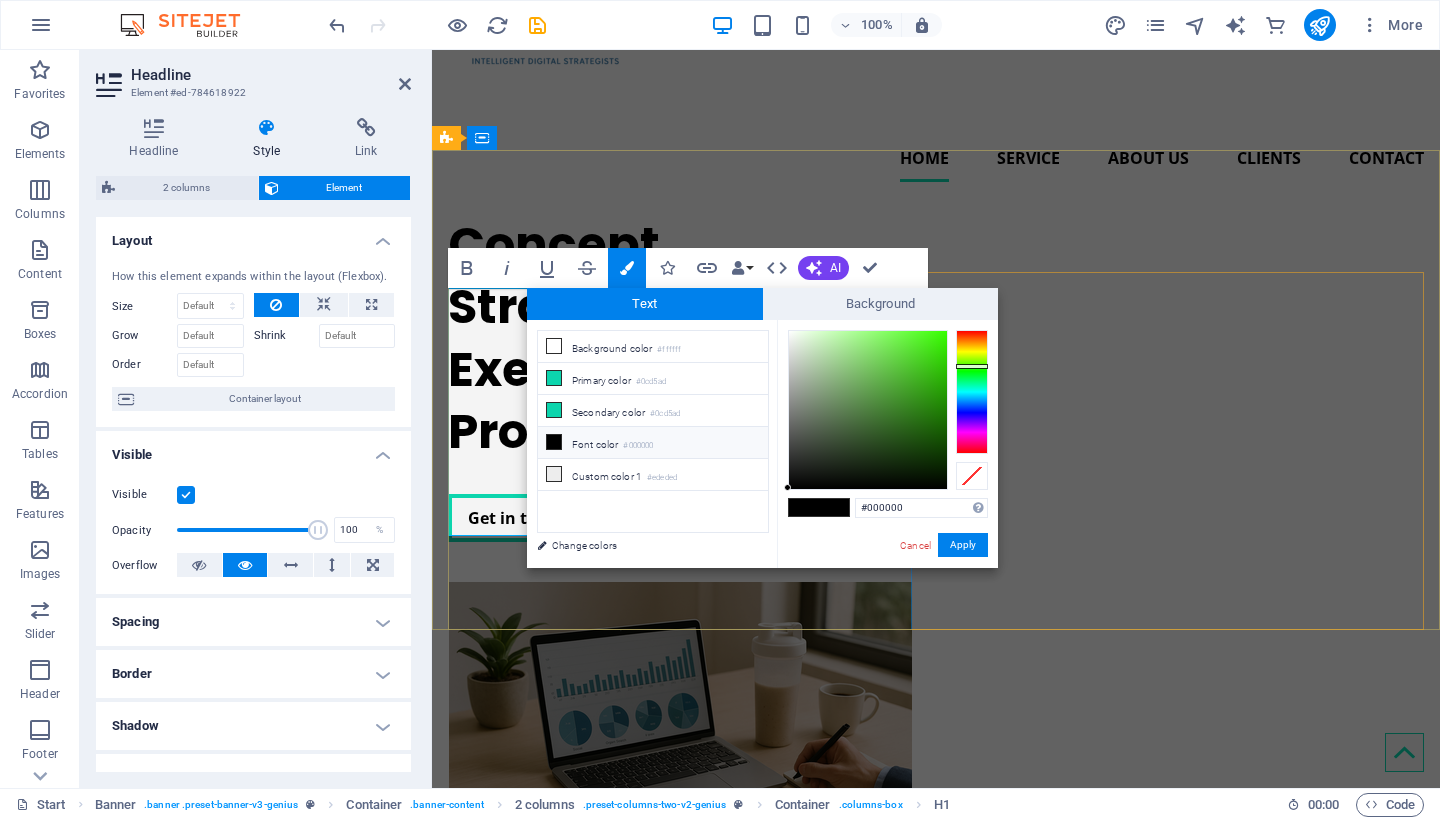 click on "Font color
#000000" at bounding box center (653, 443) 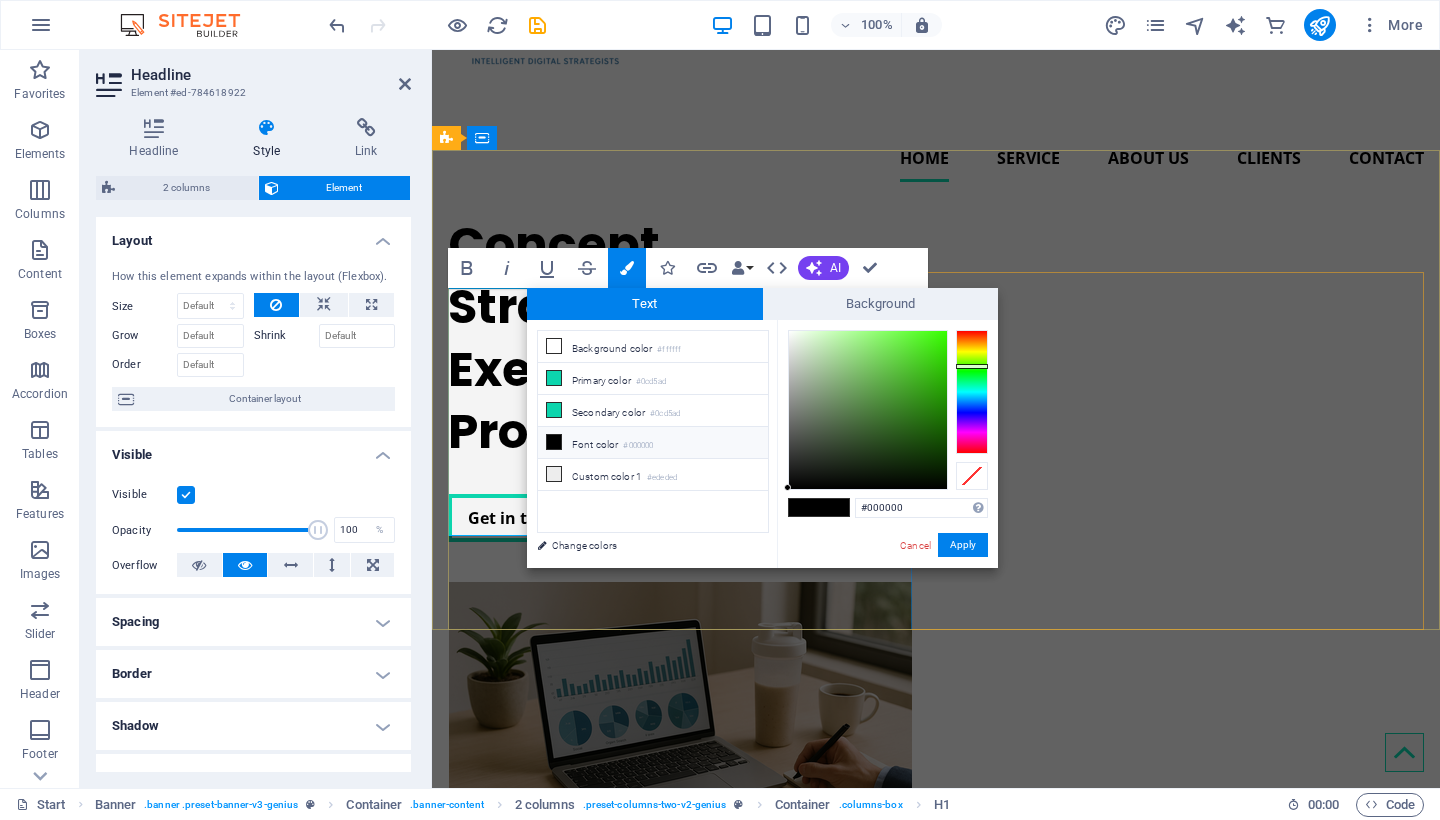 click at bounding box center (554, 442) 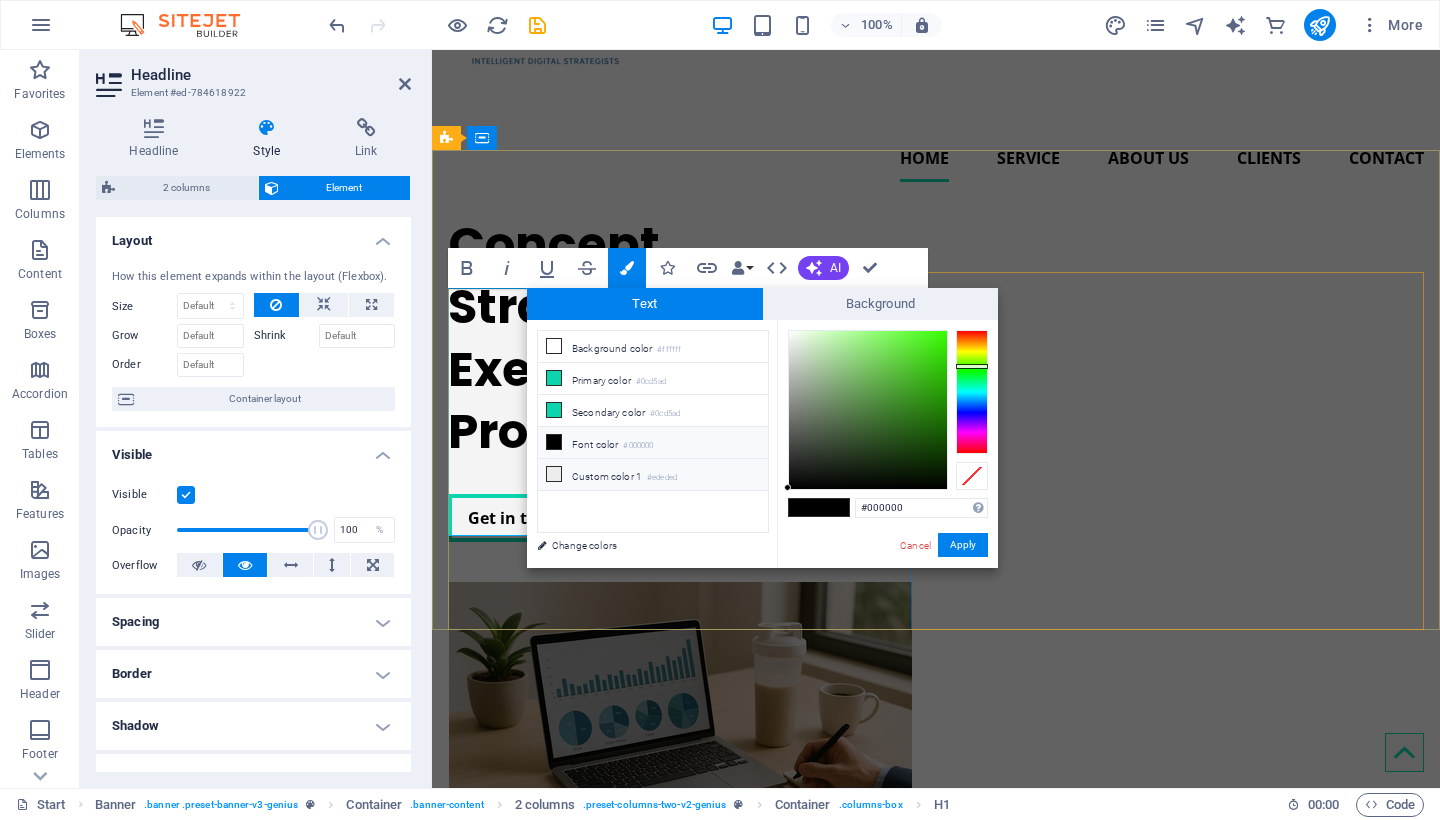 click at bounding box center [554, 474] 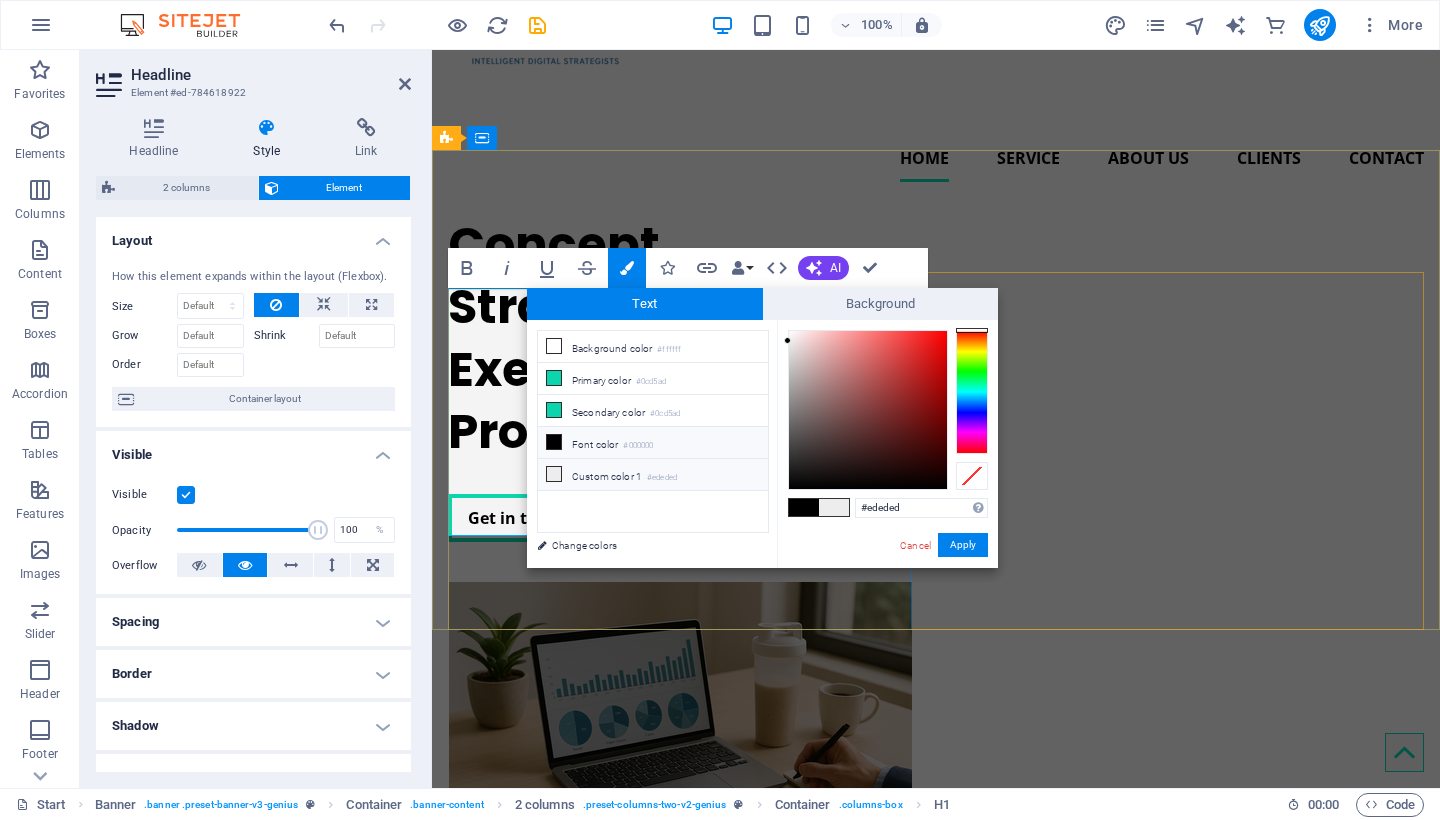 click at bounding box center [554, 442] 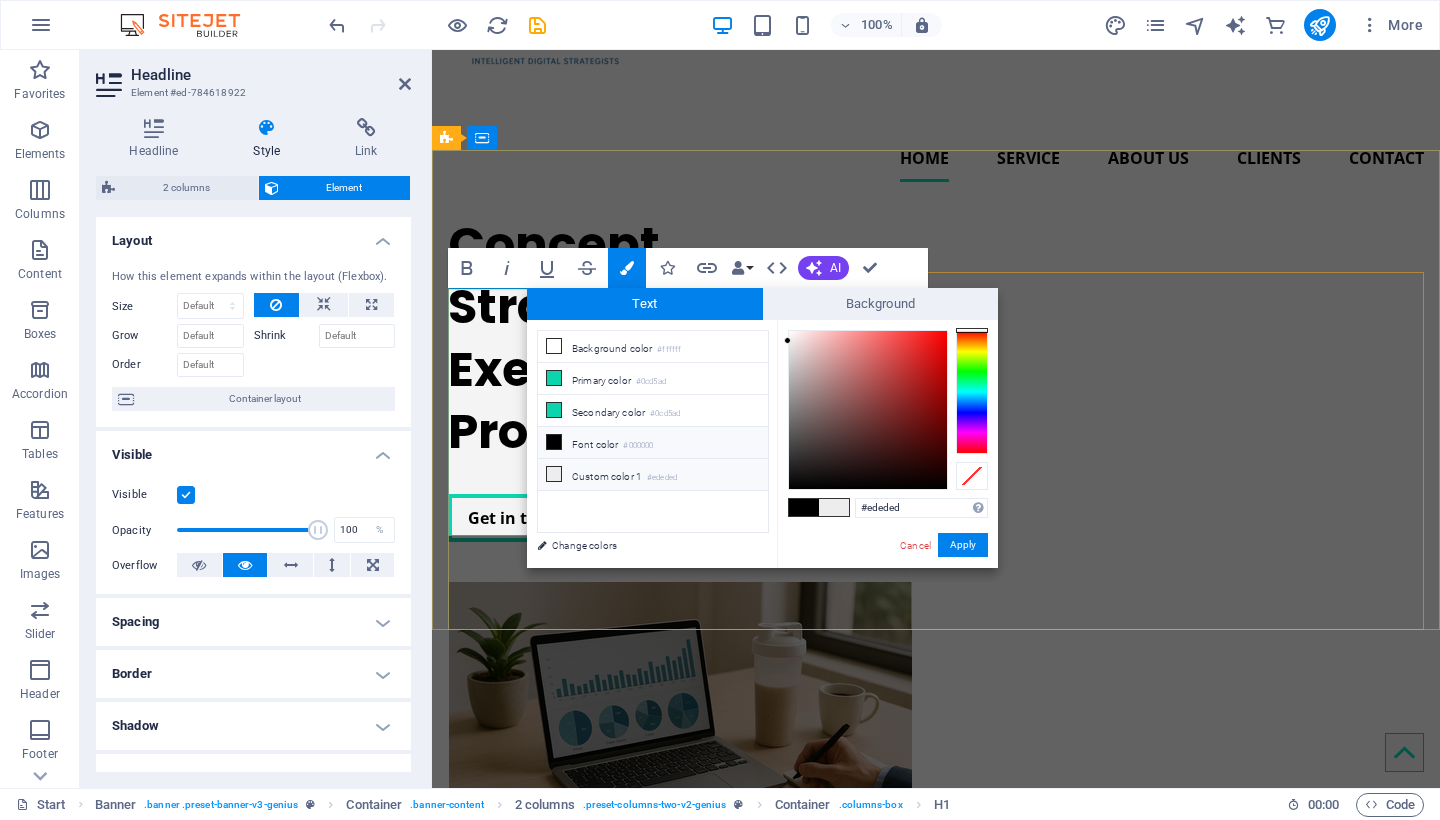 type on "#000000" 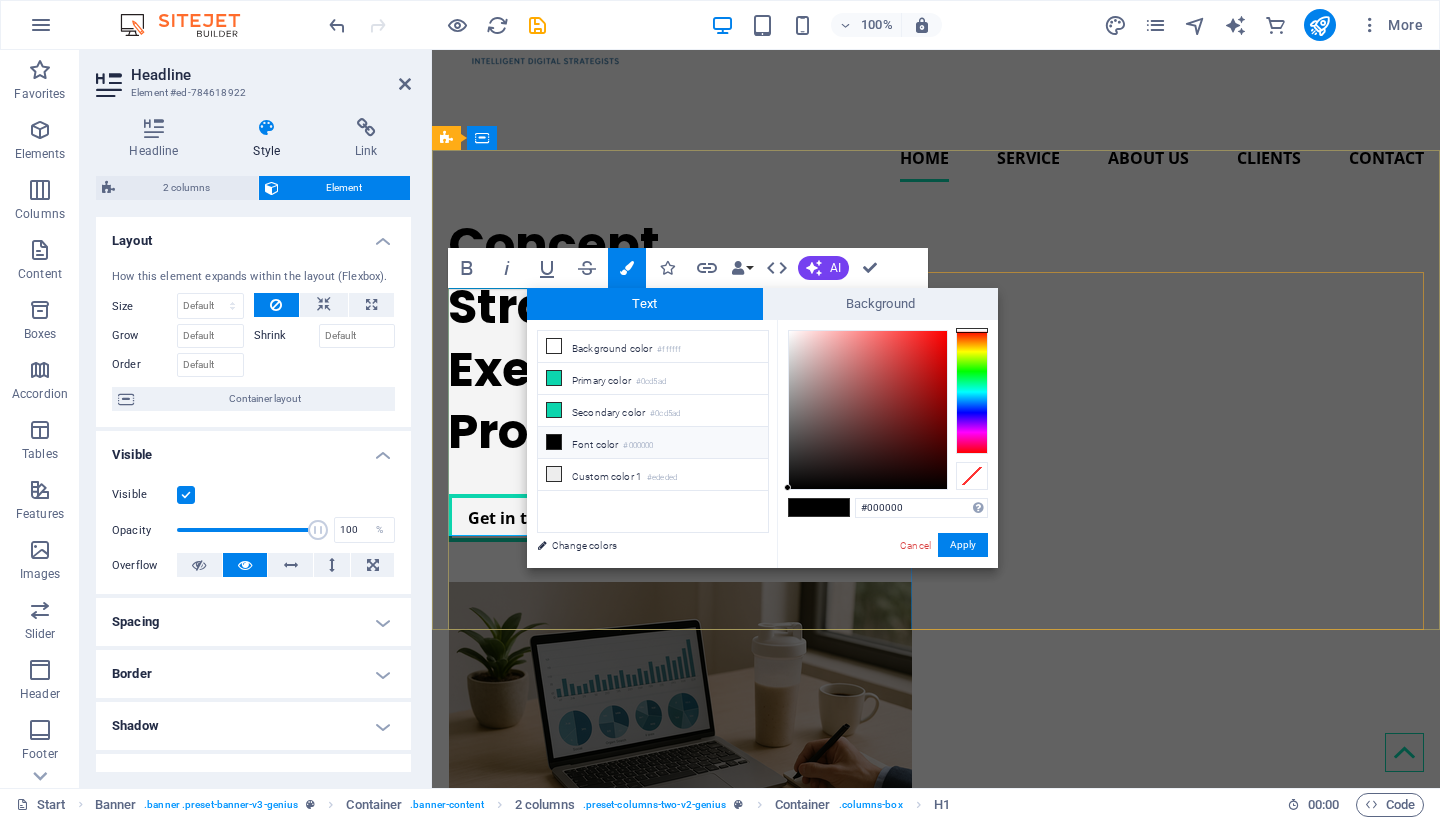 click at bounding box center [554, 442] 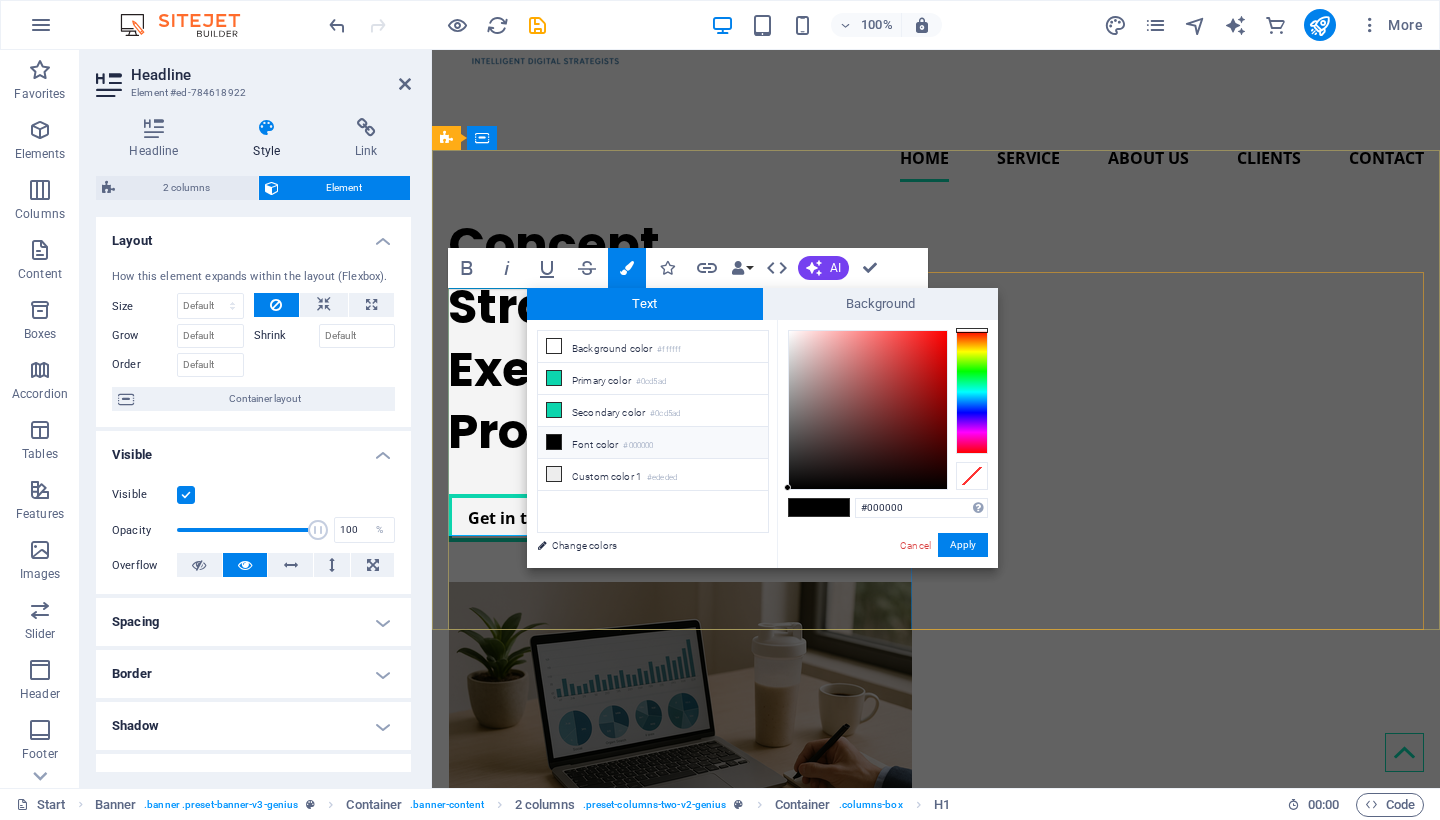 click on "Font color
#000000" at bounding box center (653, 443) 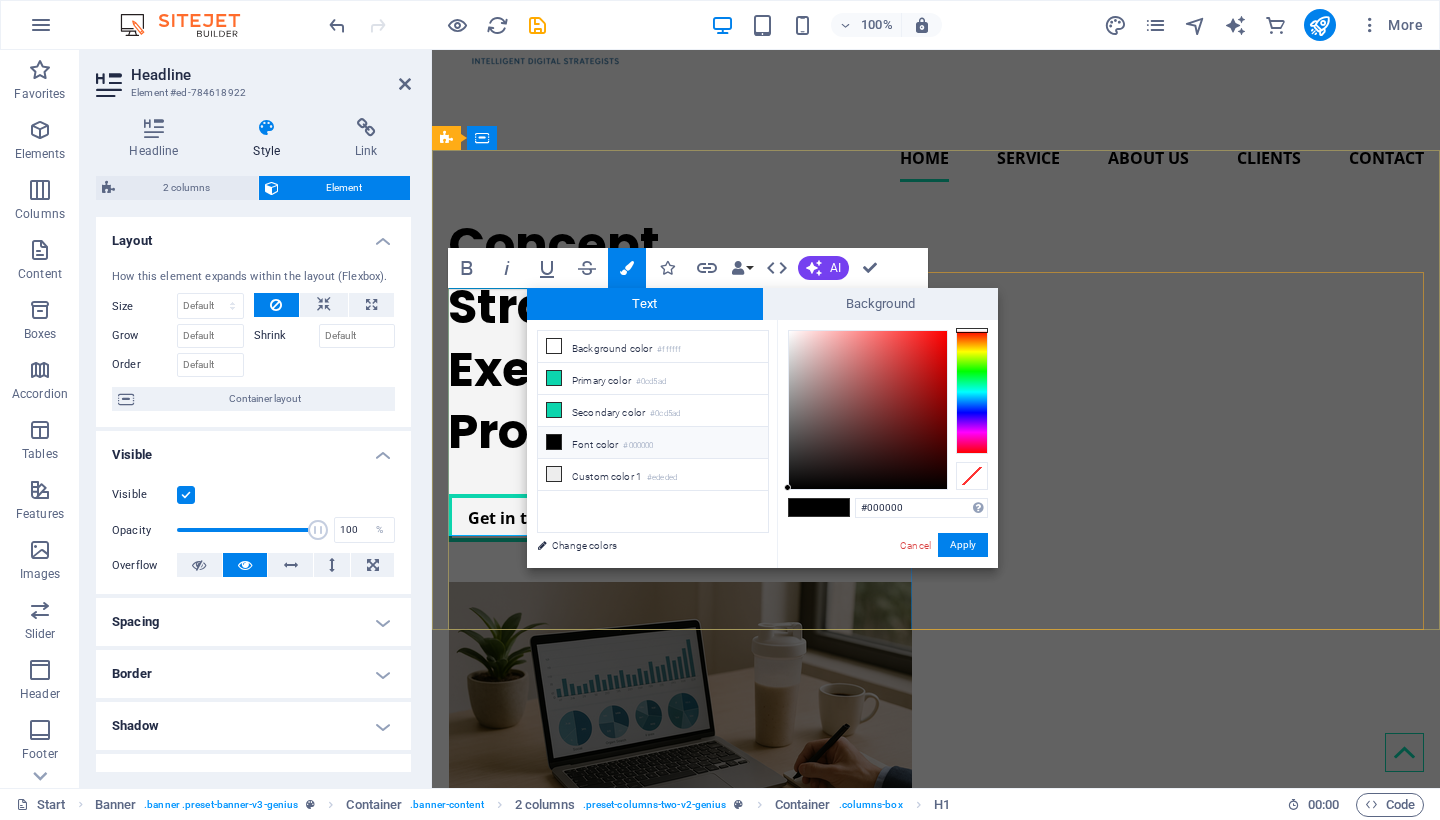 click at bounding box center (972, 392) 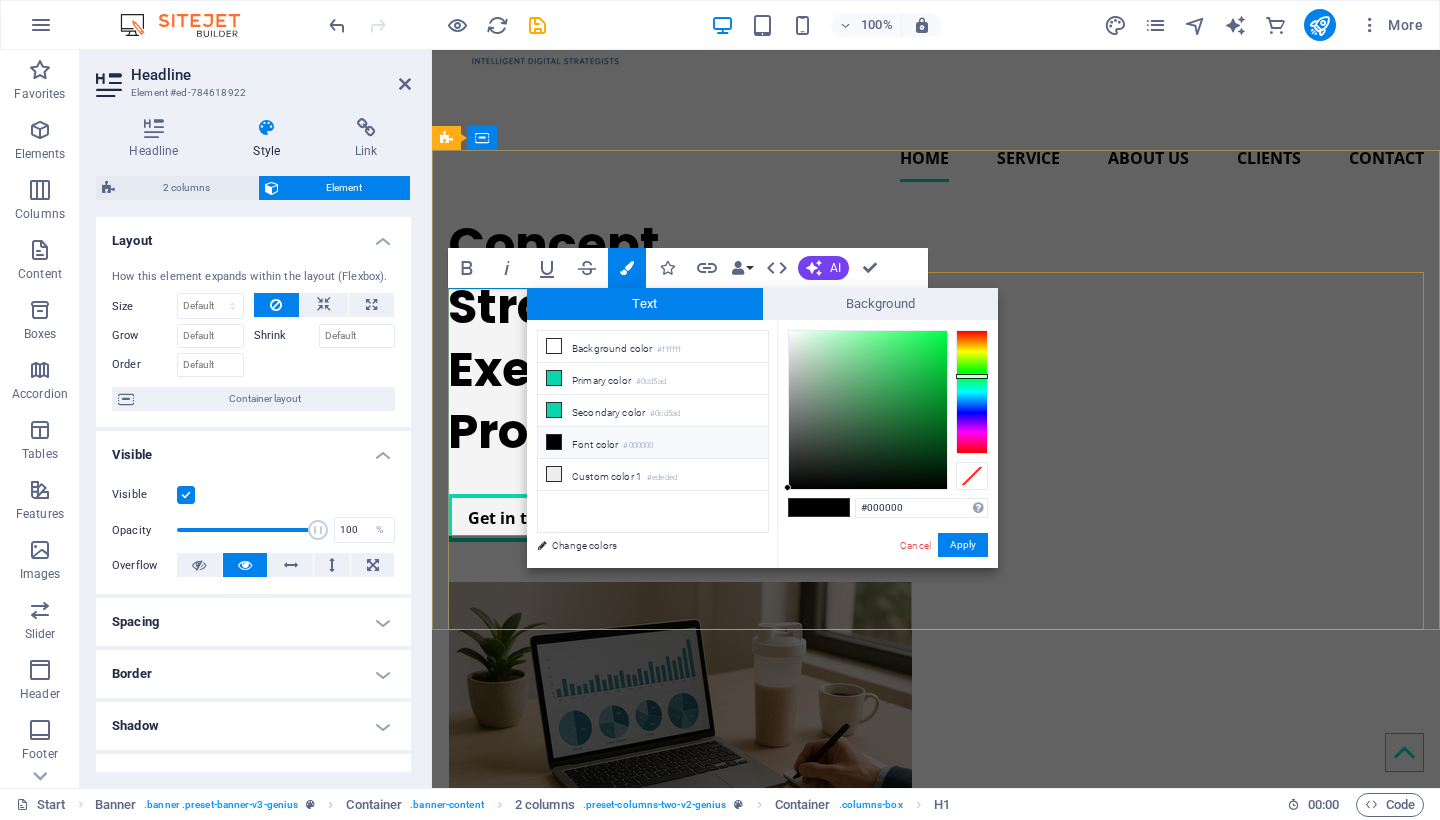 click on "Background color
#ffffff
Primary color
#0cd5ad
Secondary color
#0cd5ad
Font color
#000000" at bounding box center [653, 431] 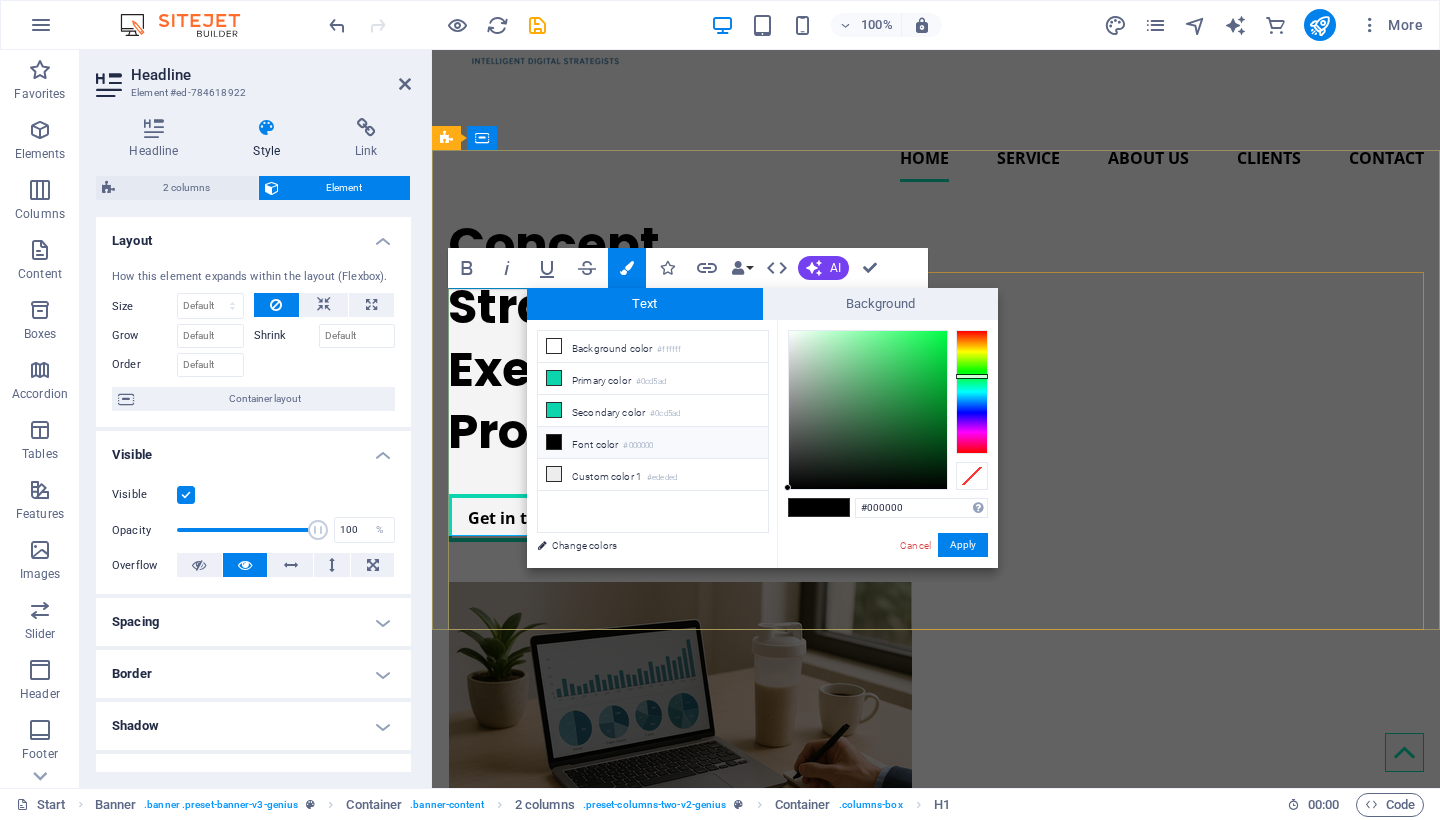 click on "Font color
#000000" at bounding box center (653, 443) 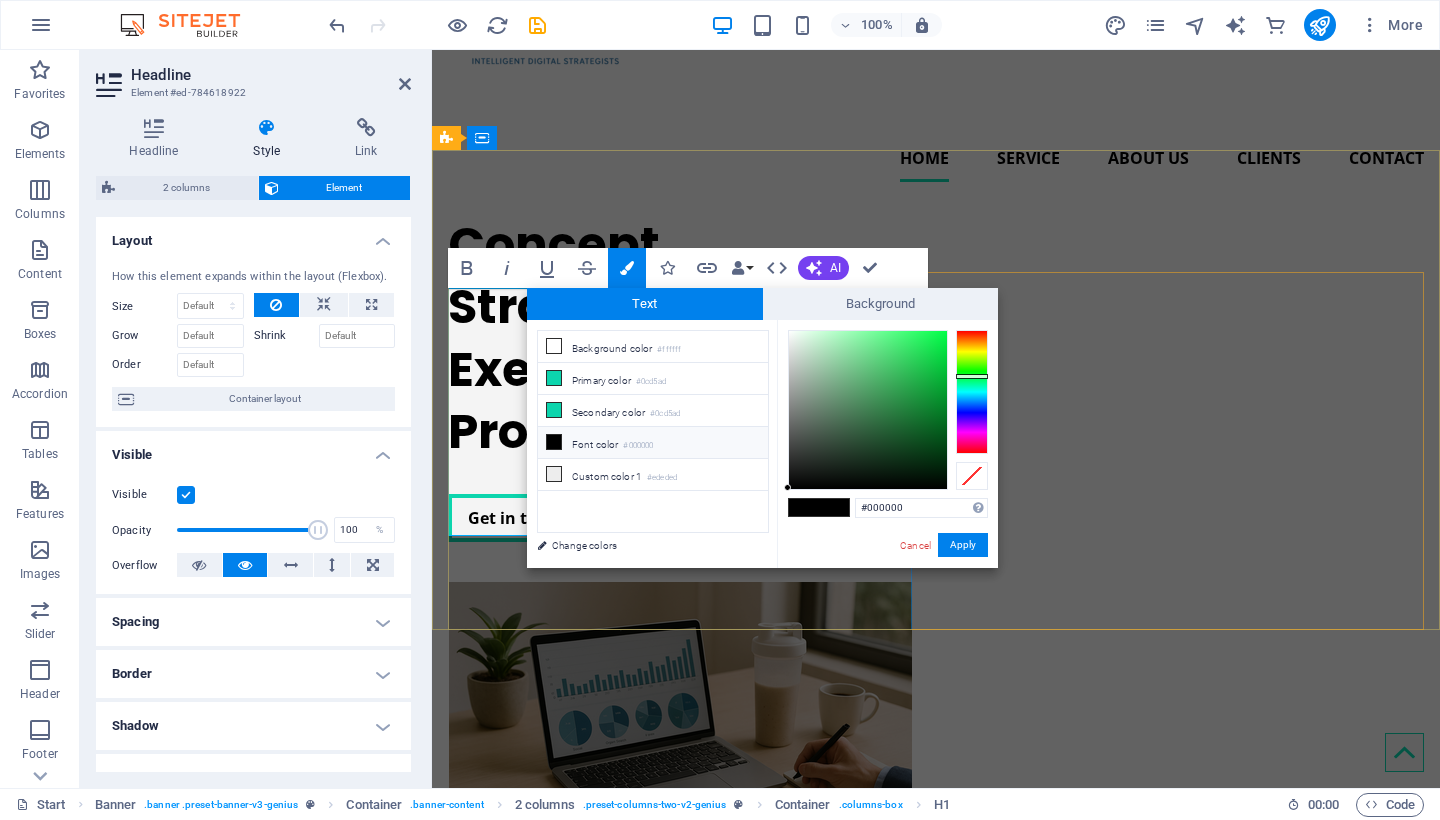 click at bounding box center (834, 507) 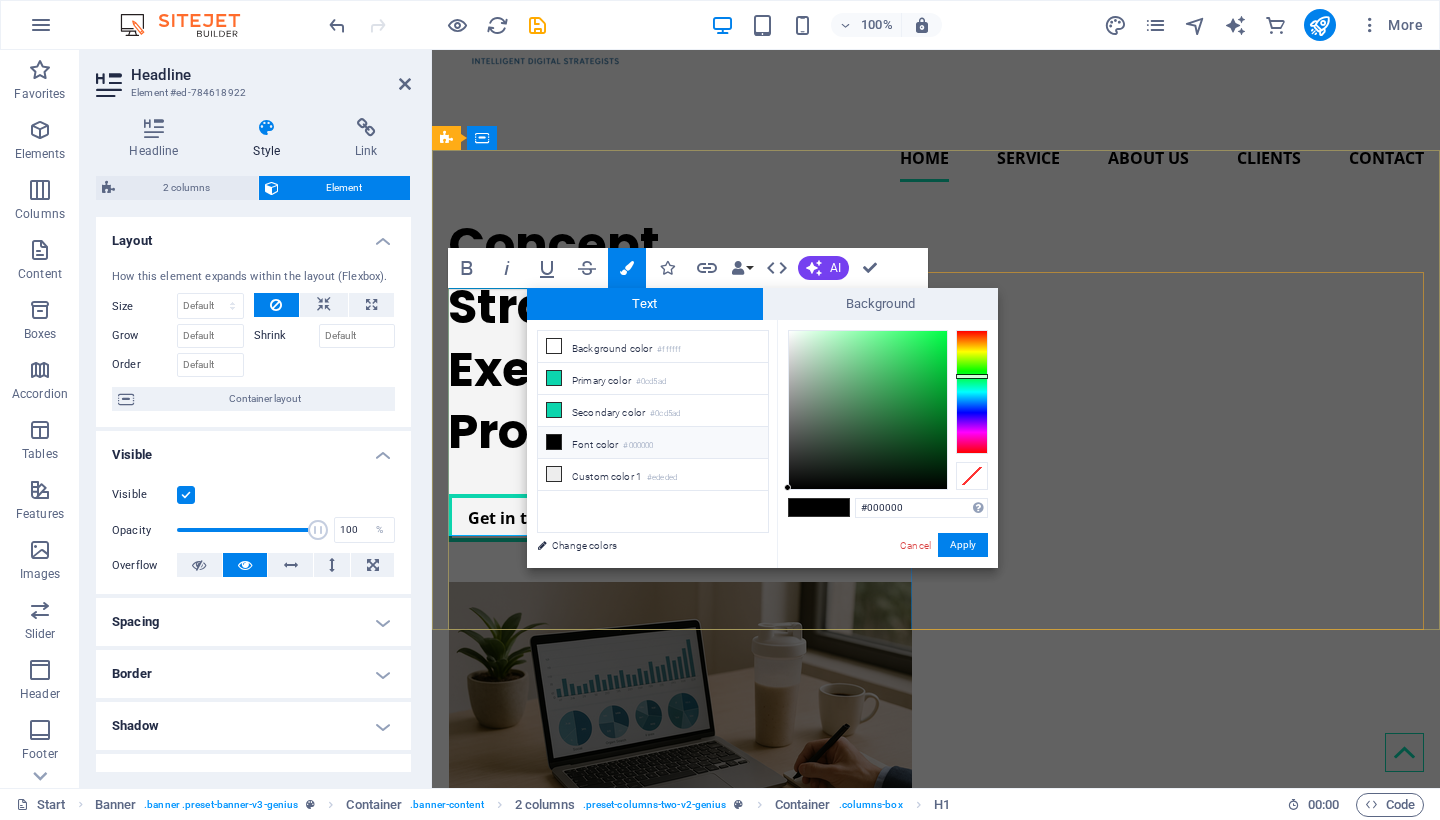 click at bounding box center (834, 507) 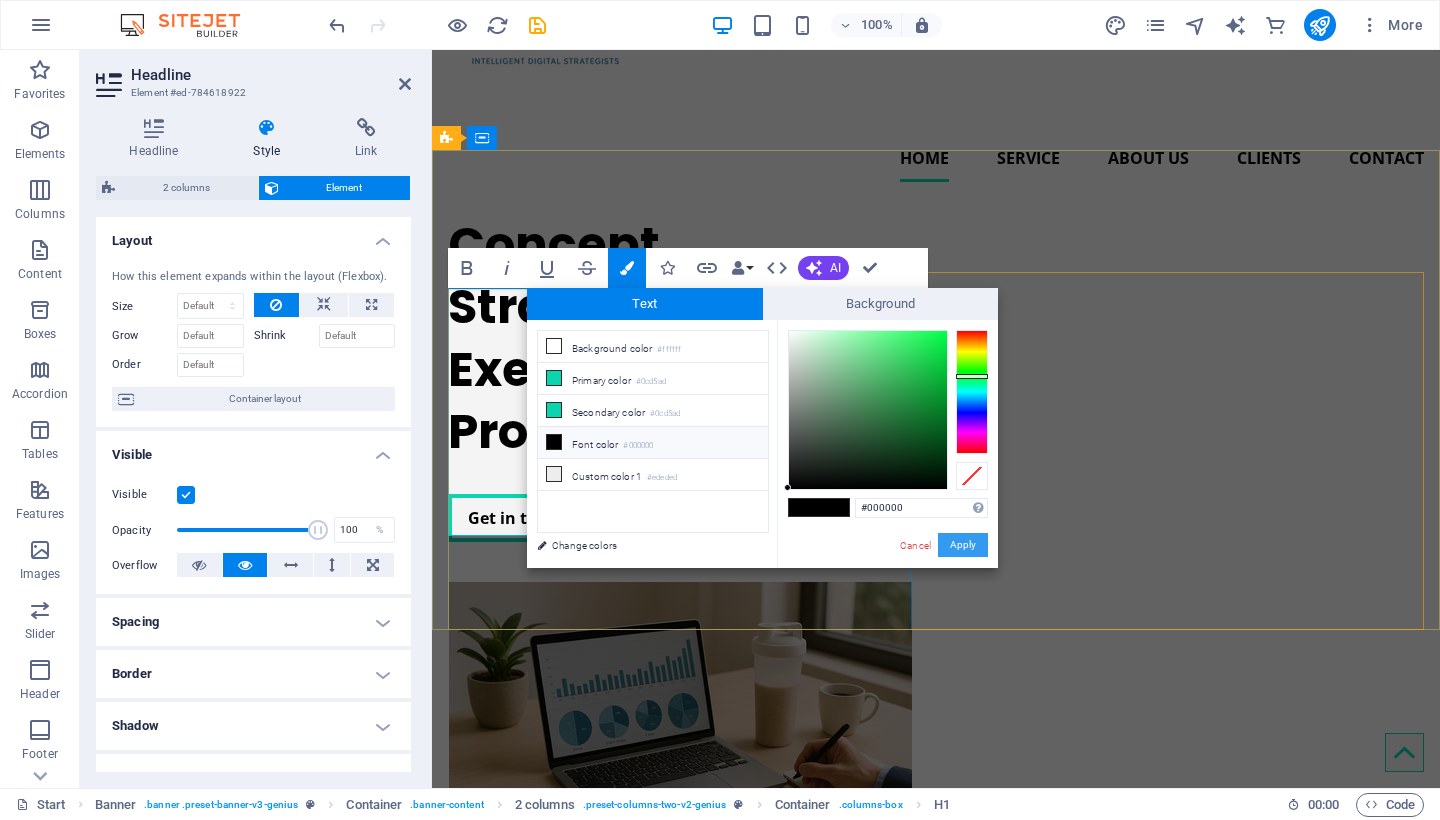 click on "Apply" at bounding box center (963, 545) 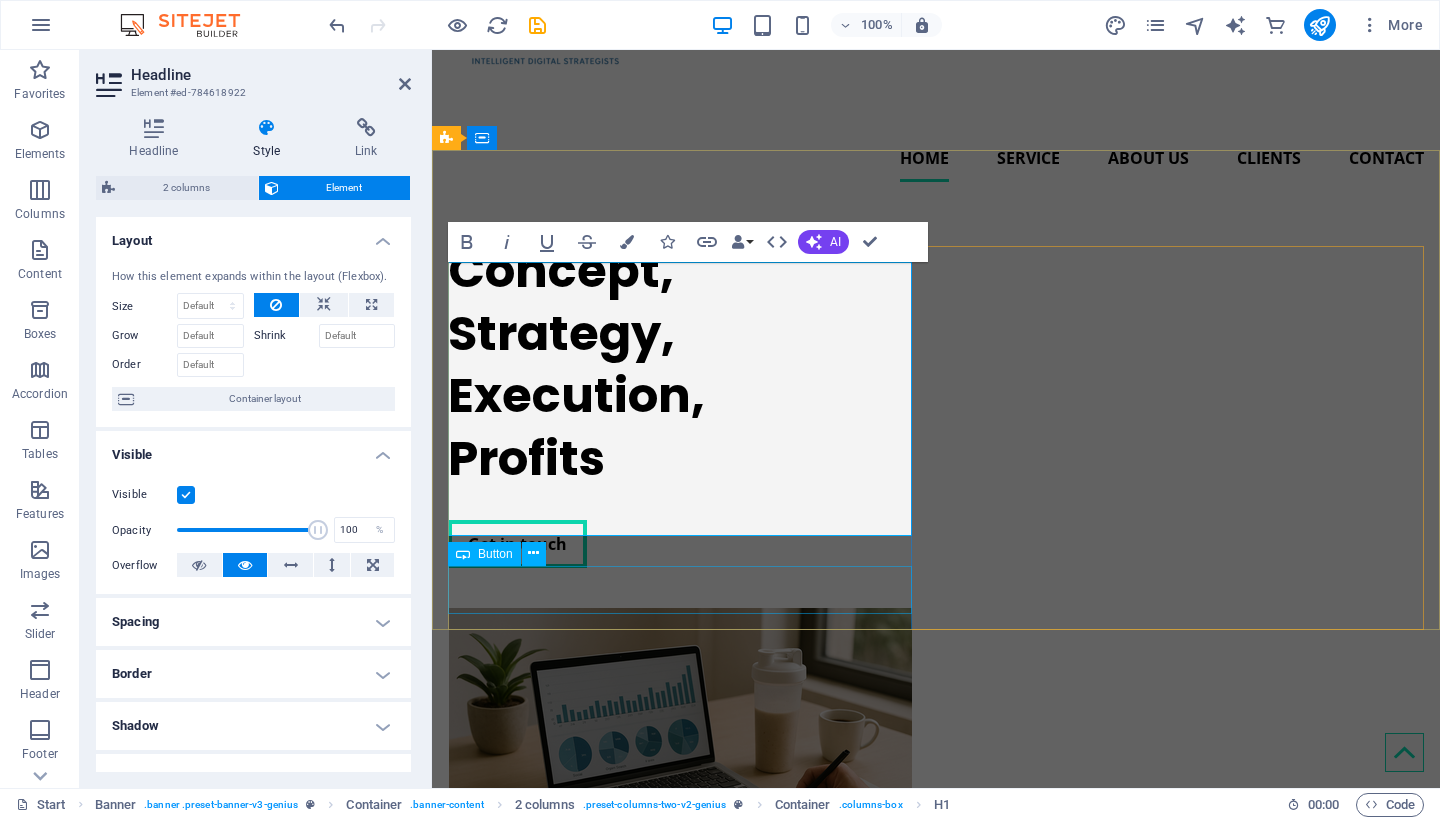 click on "Get in touch" at bounding box center [680, 544] 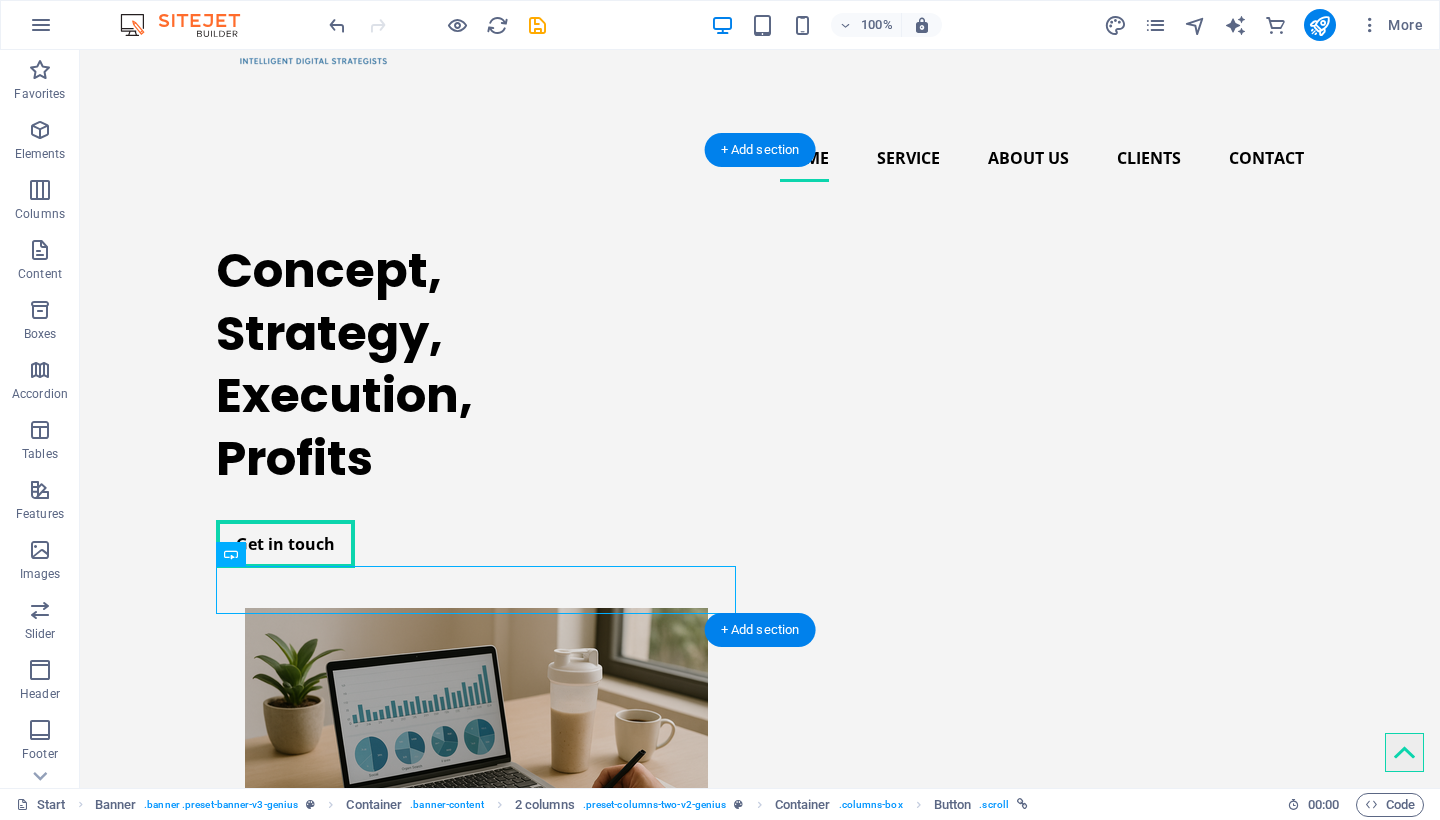 click on "​ Concept, Strategy, Execution, Profits Get in touch" at bounding box center (760, 557) 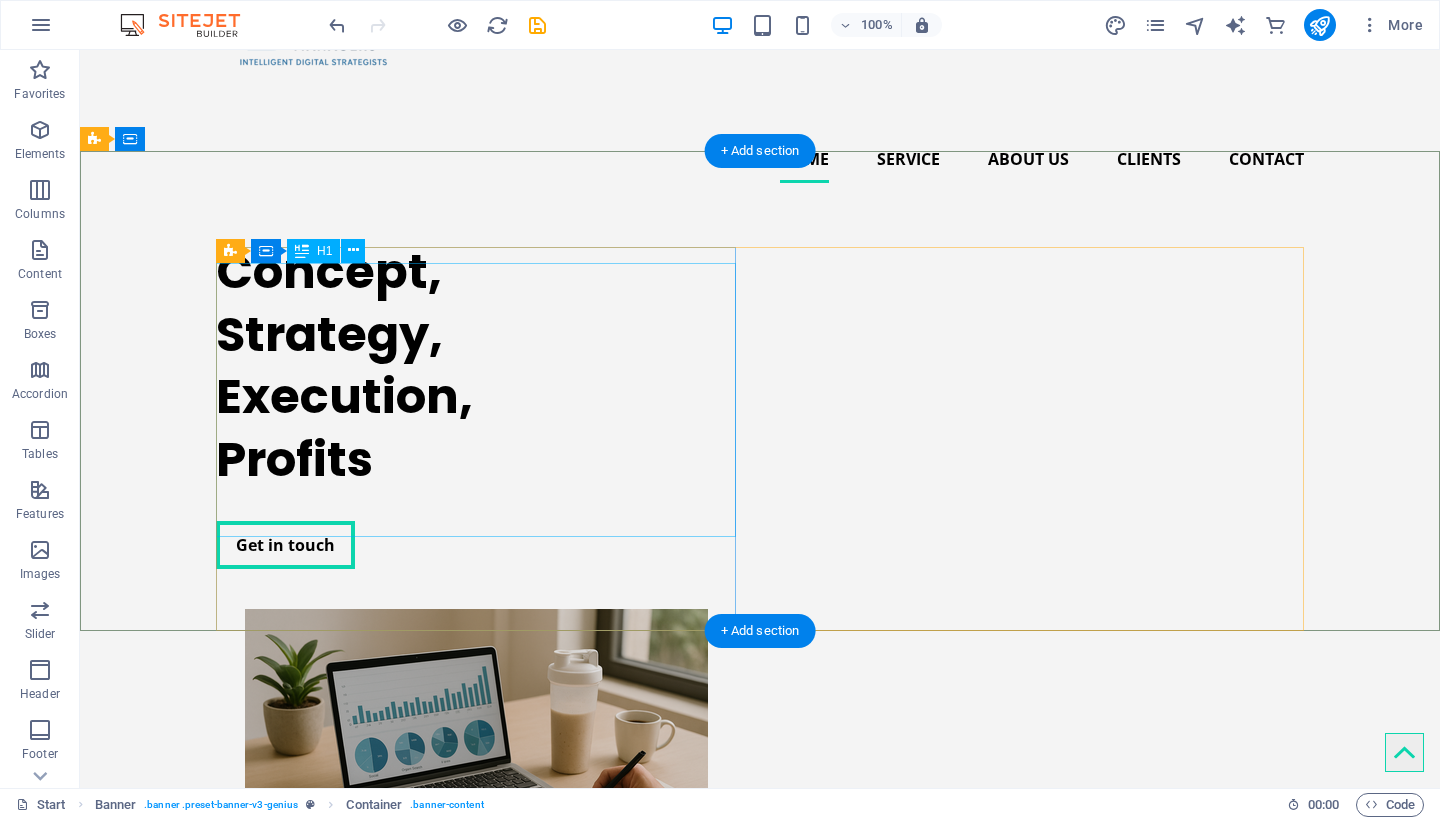 scroll, scrollTop: 149, scrollLeft: 0, axis: vertical 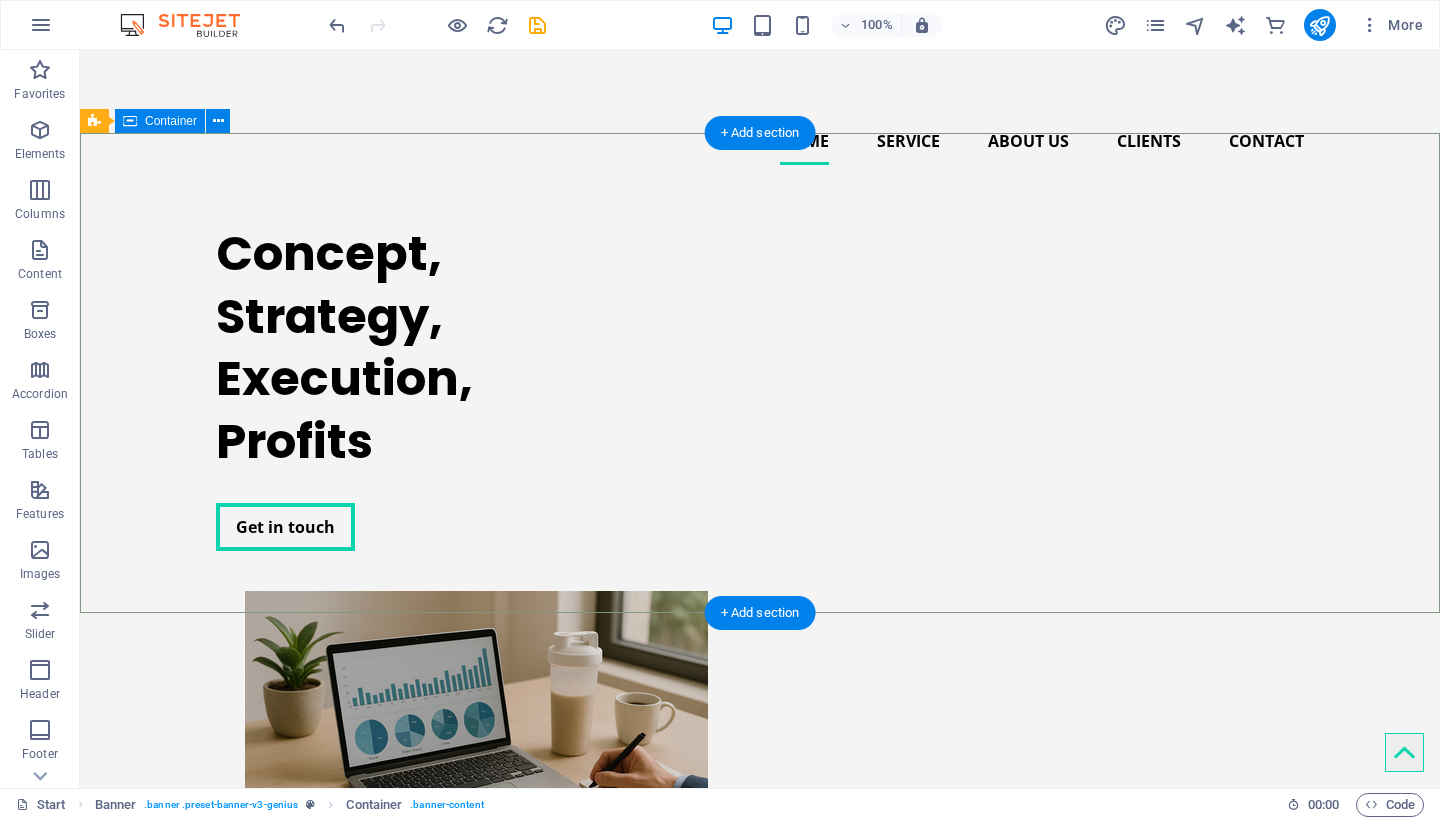 click on "​ Concept, Strategy, Execution, Profits Get in touch" at bounding box center (760, 540) 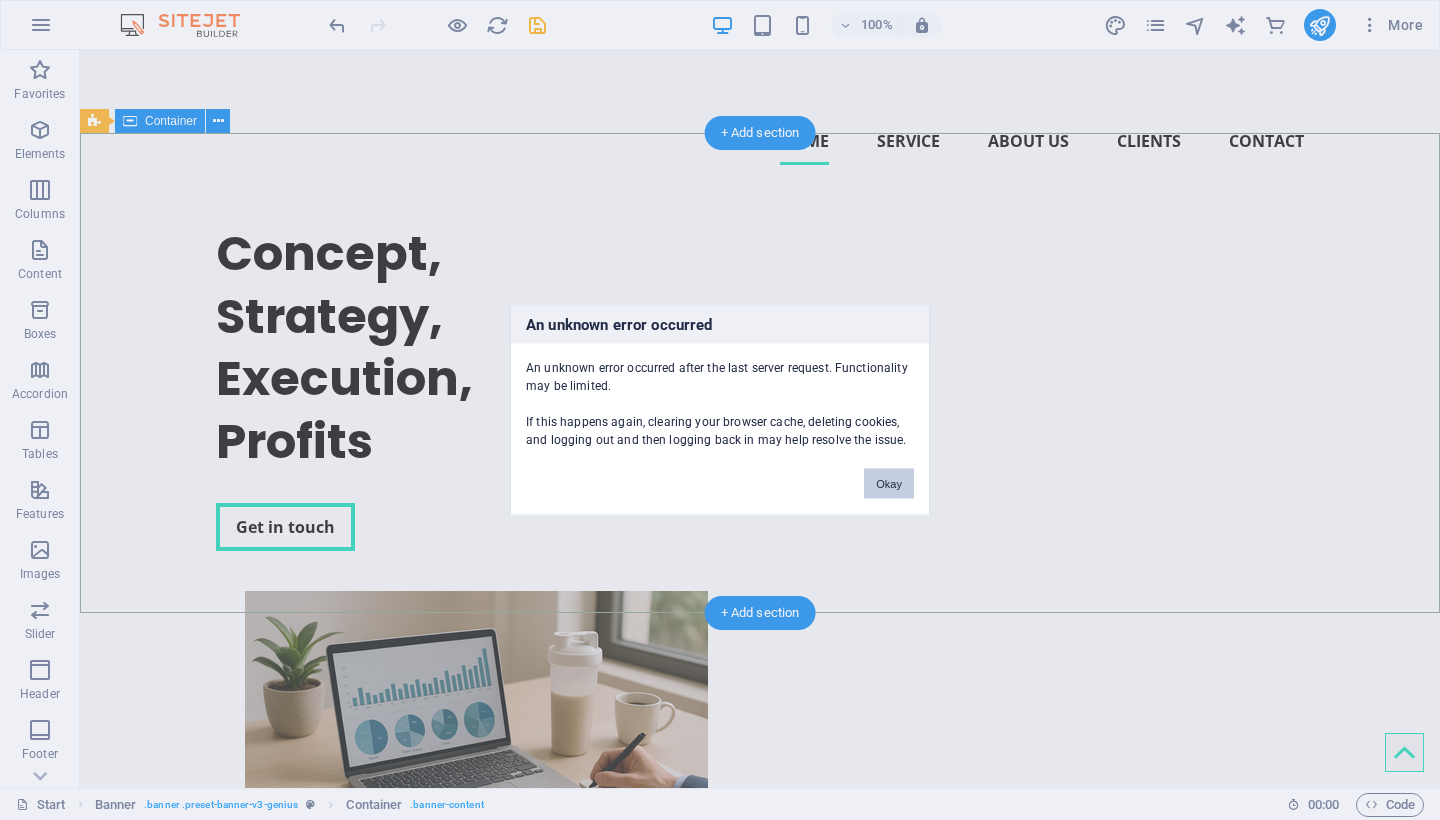 click on "Okay" at bounding box center [889, 484] 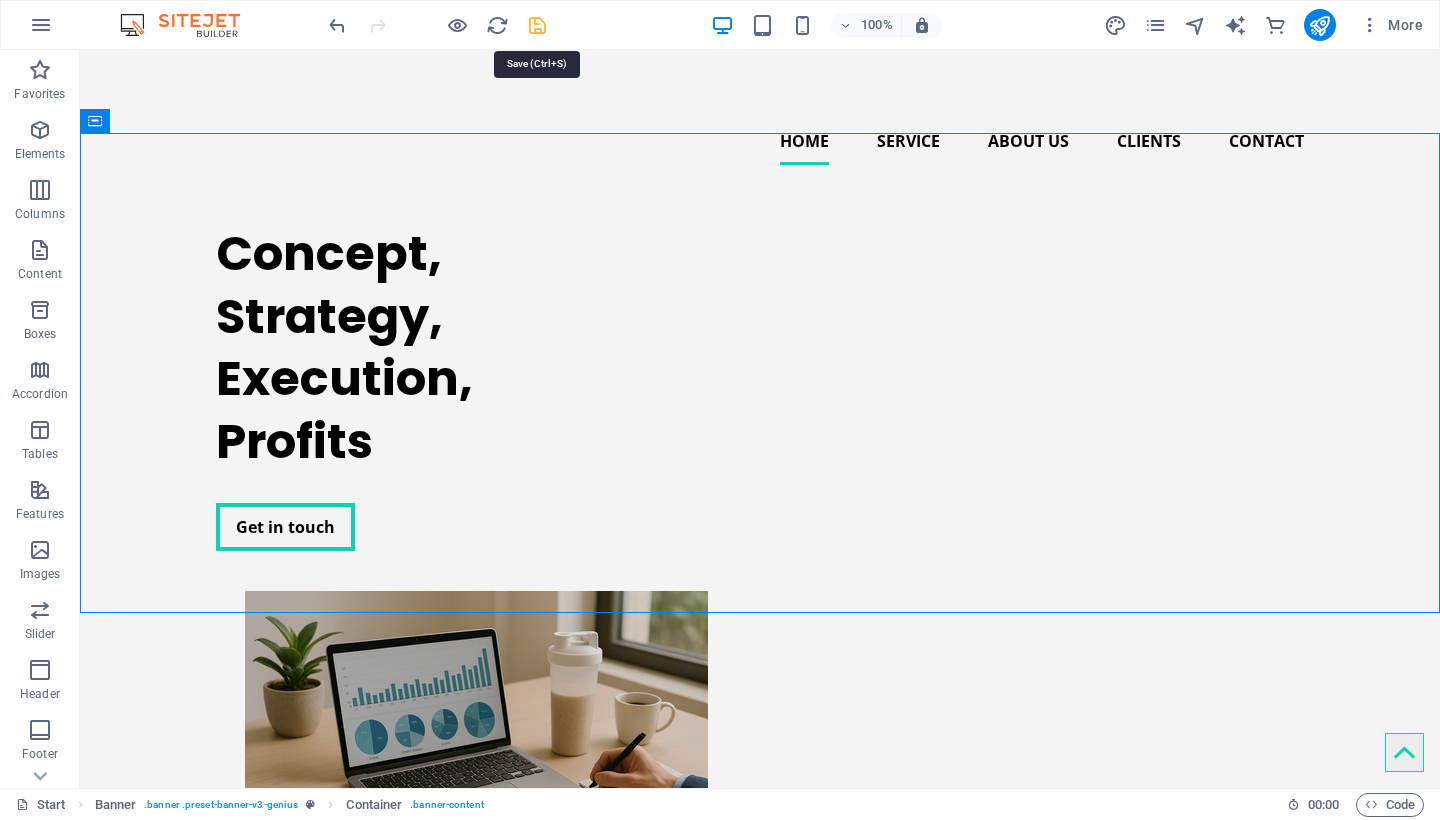 click at bounding box center (537, 25) 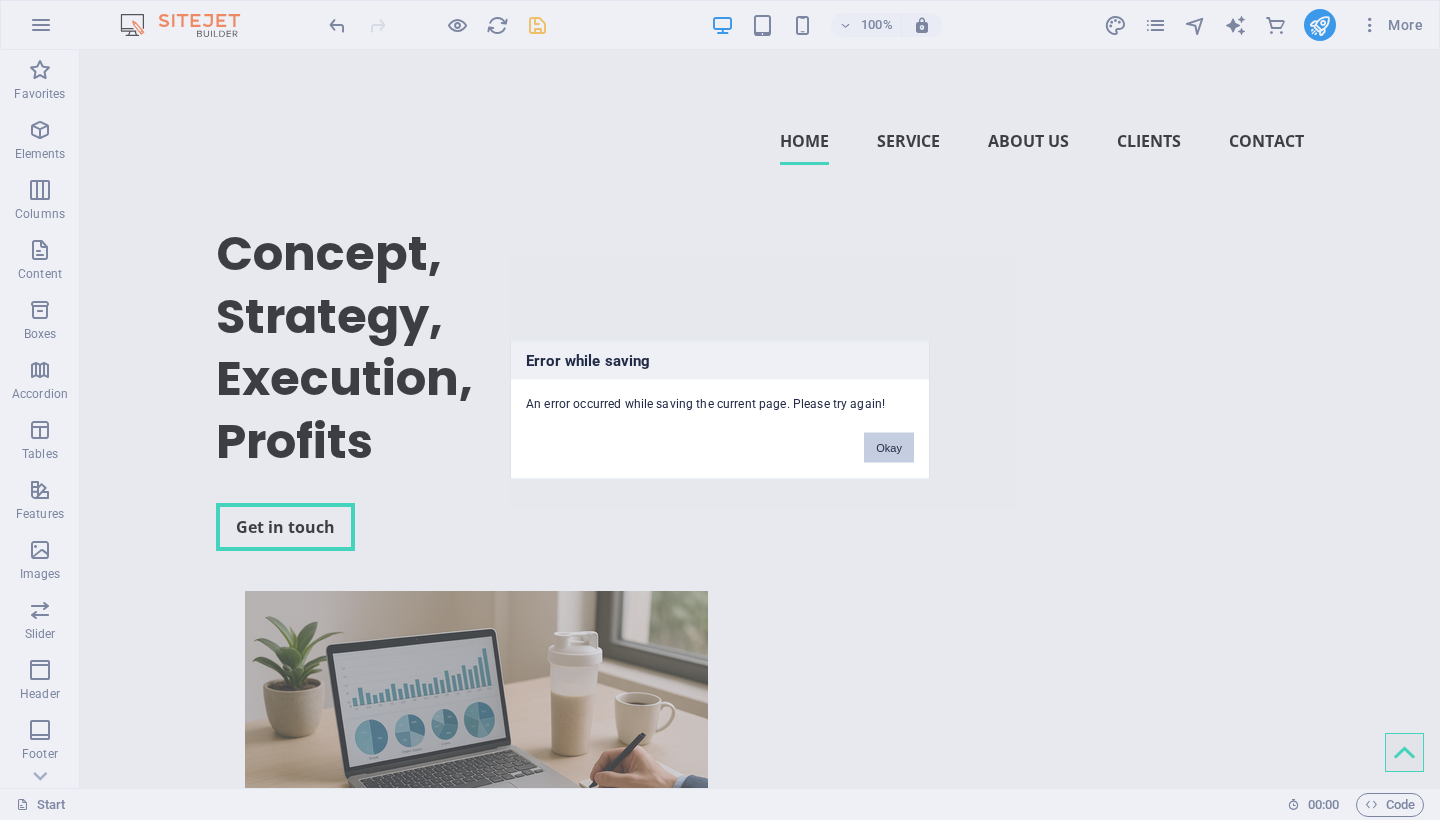 click on "Okay" at bounding box center (889, 448) 